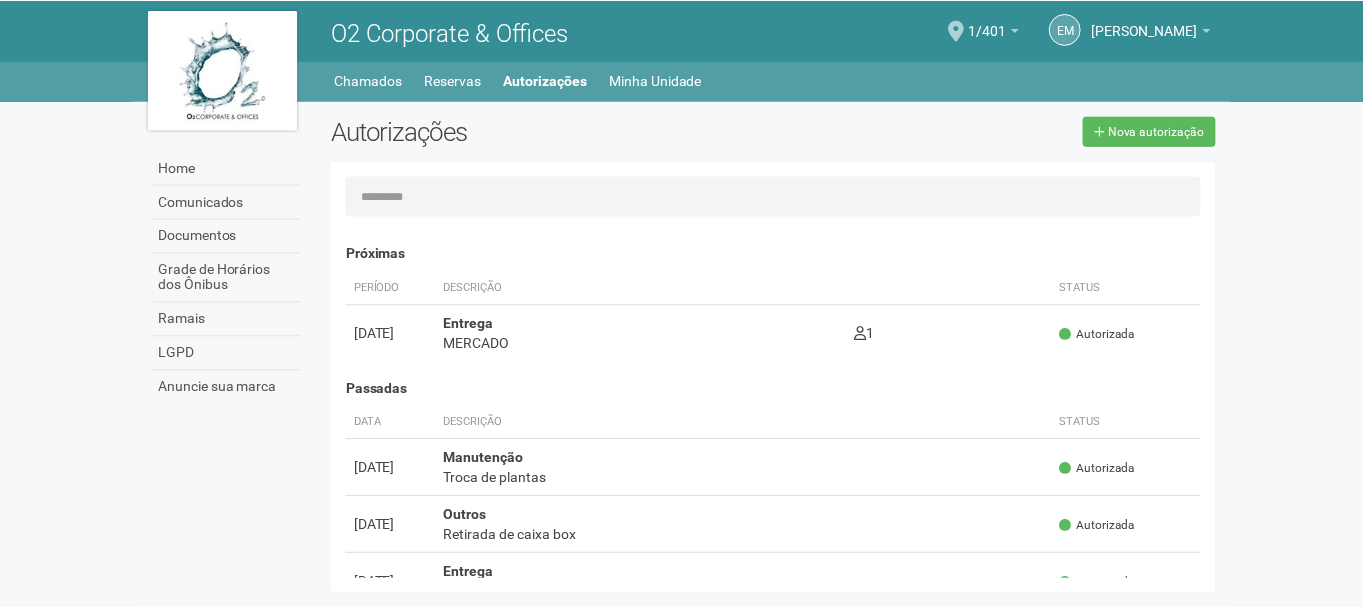 scroll, scrollTop: 0, scrollLeft: 0, axis: both 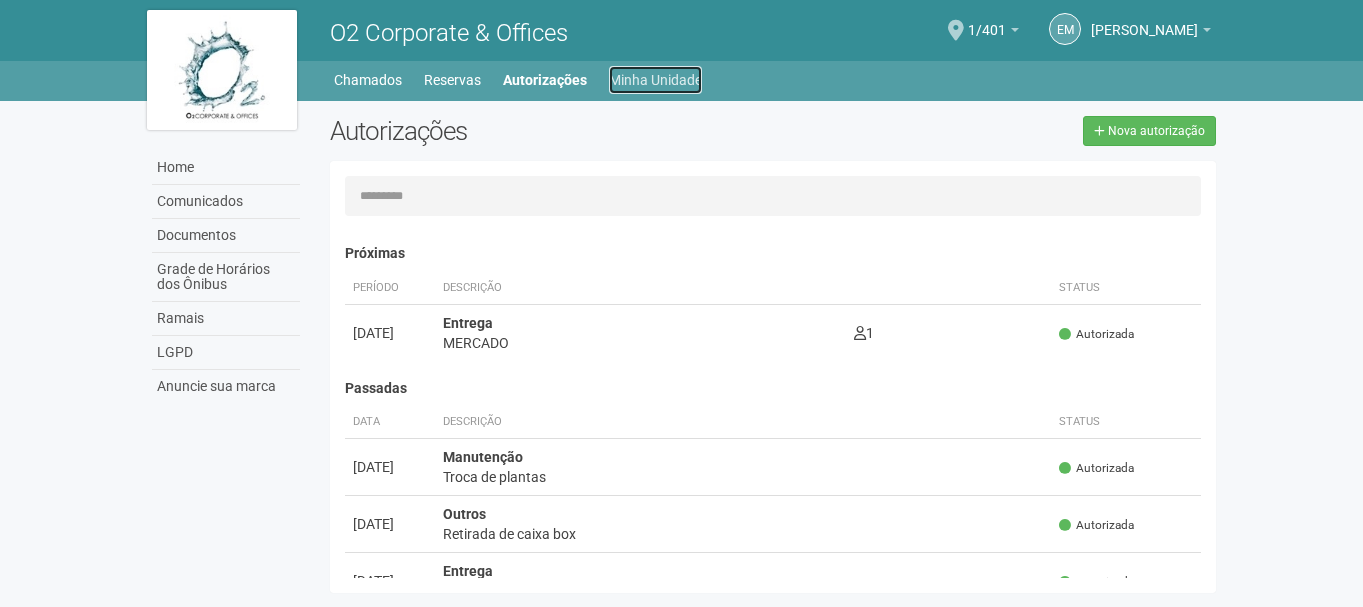 click on "Minha Unidade" at bounding box center (655, 80) 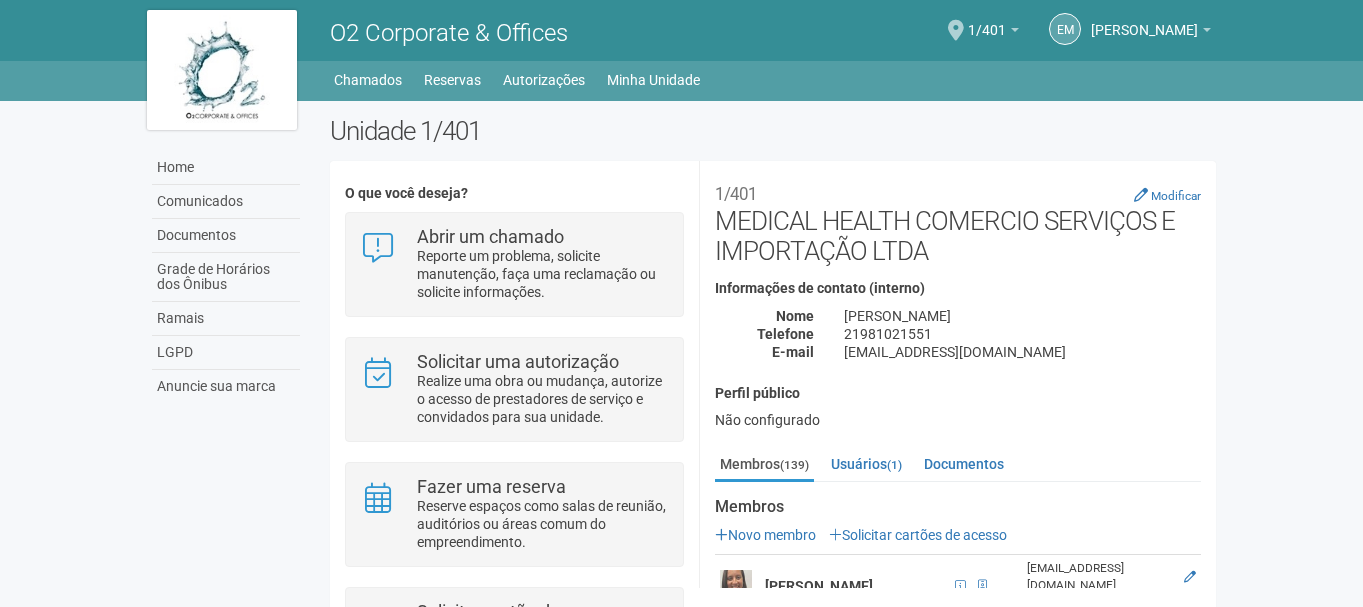 scroll, scrollTop: 0, scrollLeft: 0, axis: both 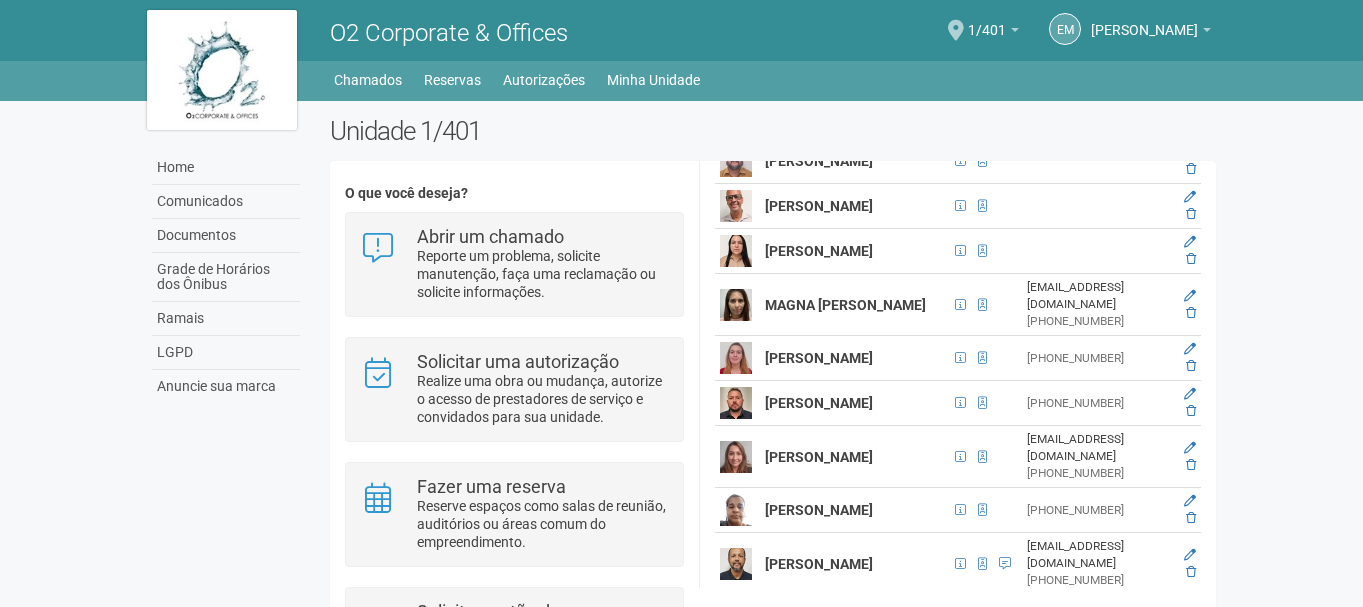 click at bounding box center (1190, -907) 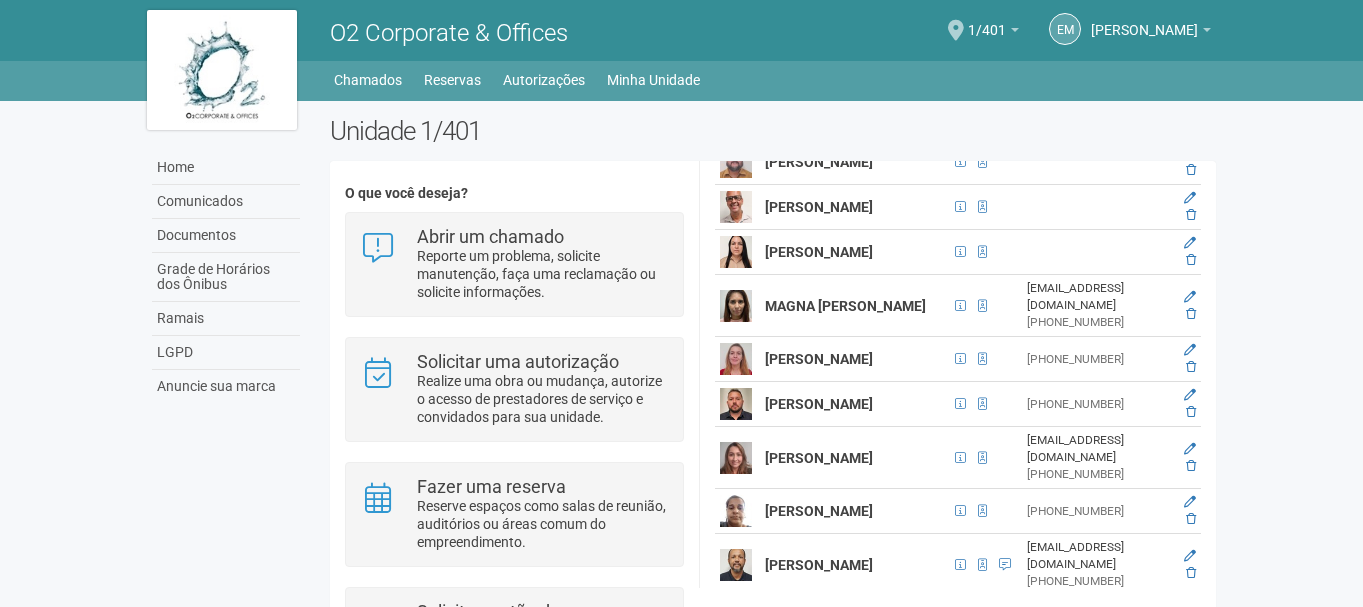 scroll, scrollTop: 48, scrollLeft: 0, axis: vertical 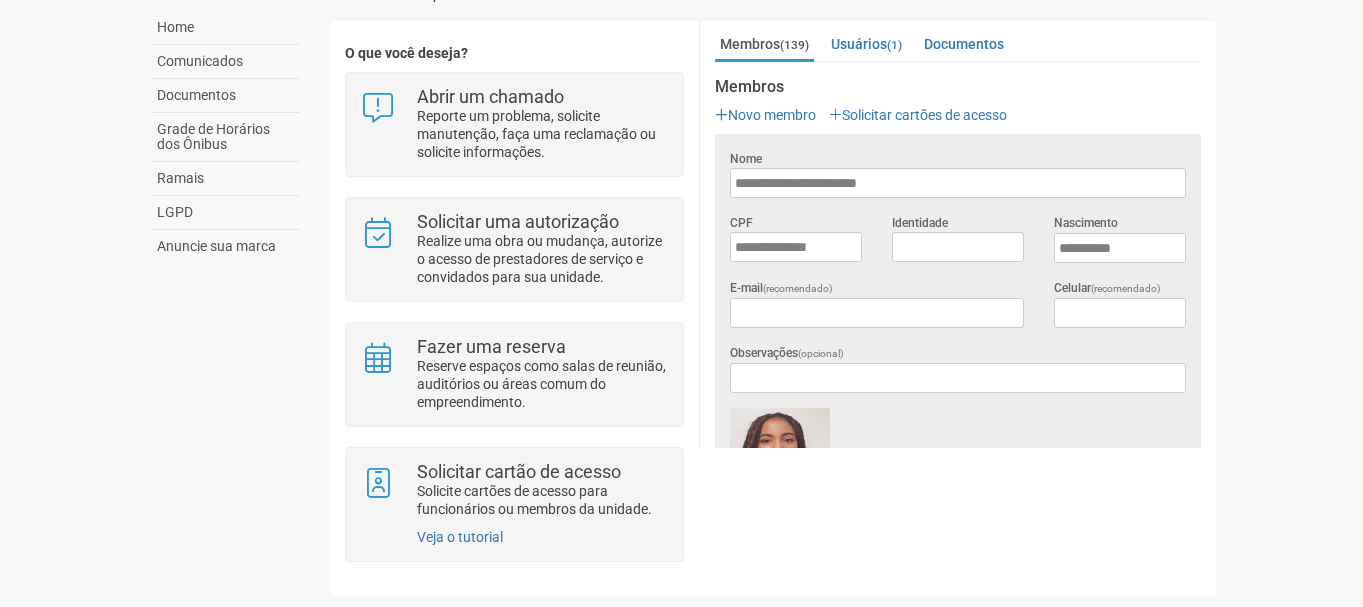 click at bounding box center [839, 457] 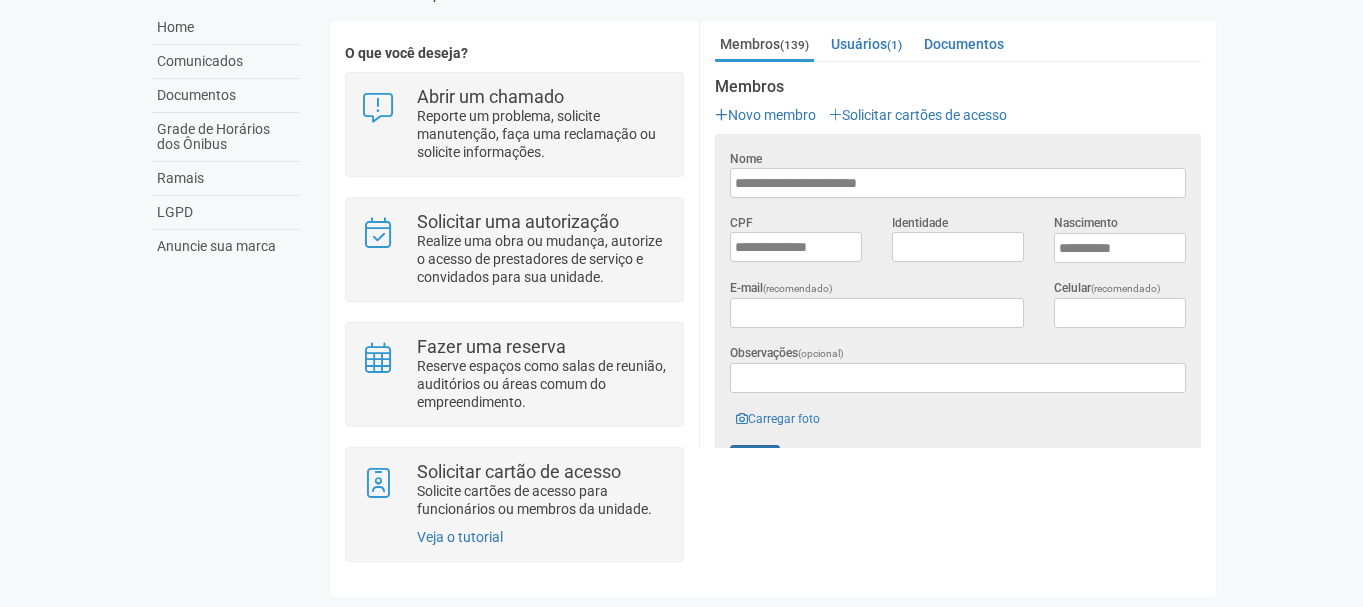 scroll, scrollTop: 380, scrollLeft: 0, axis: vertical 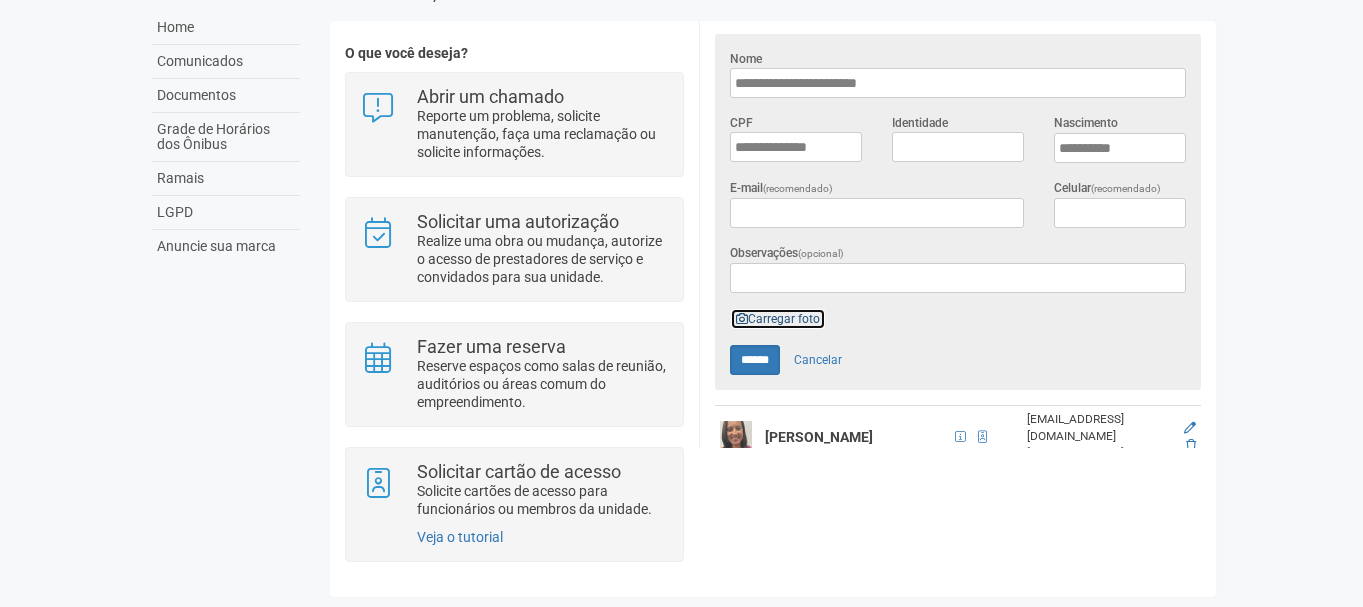 click on "Carregar foto" at bounding box center (778, 319) 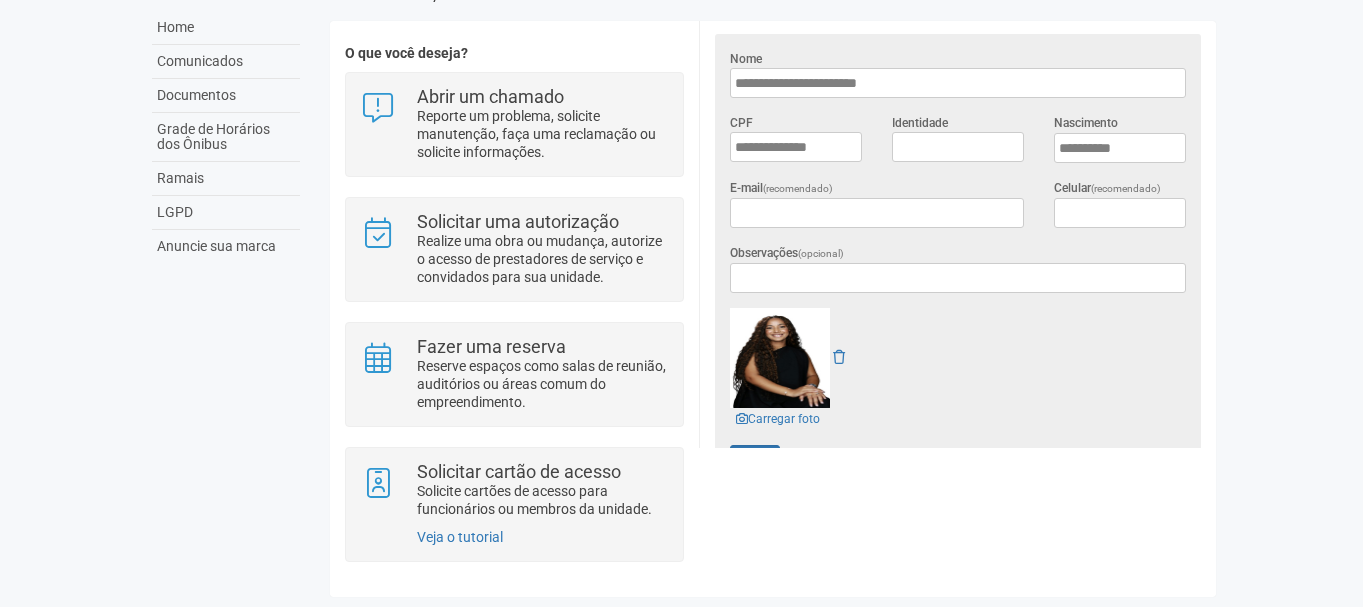 click at bounding box center (780, 358) 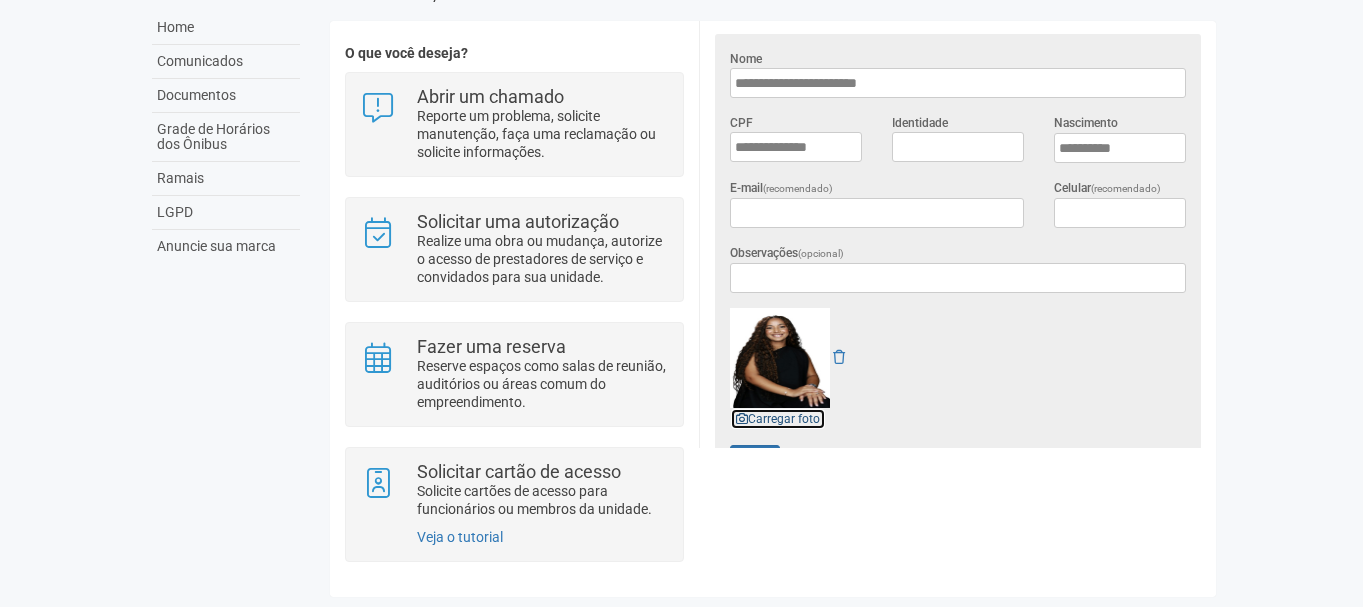 click on "Carregar foto" at bounding box center [778, 419] 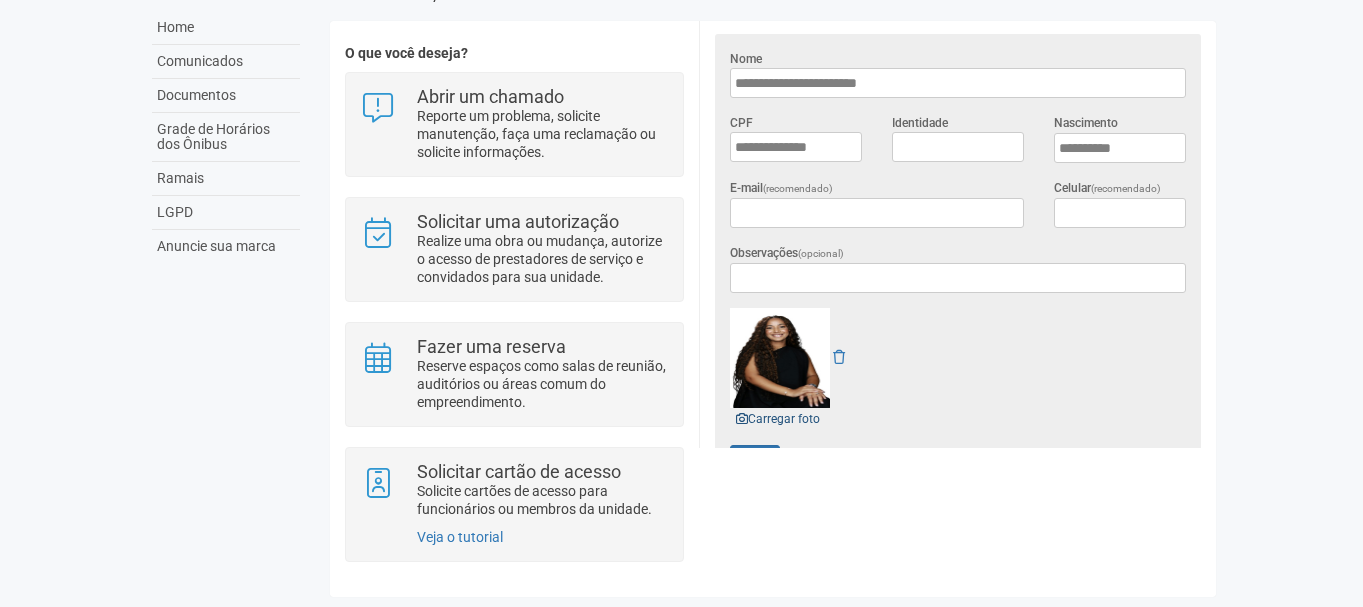 scroll, scrollTop: 580, scrollLeft: 0, axis: vertical 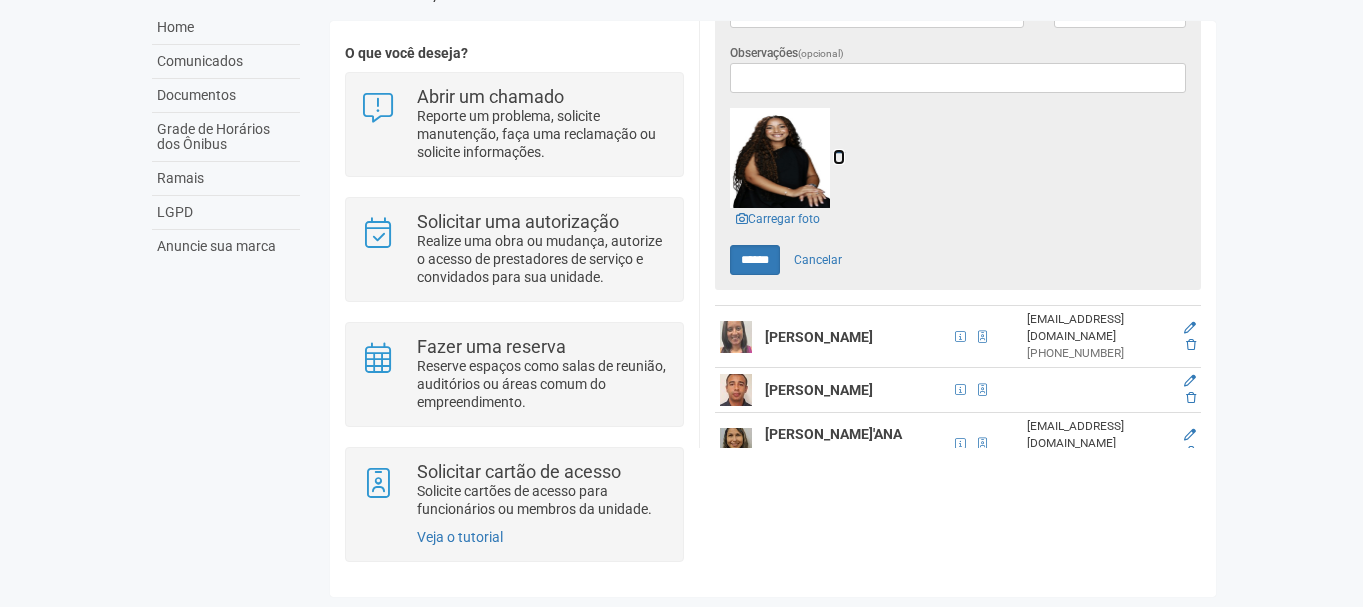click at bounding box center (839, 157) 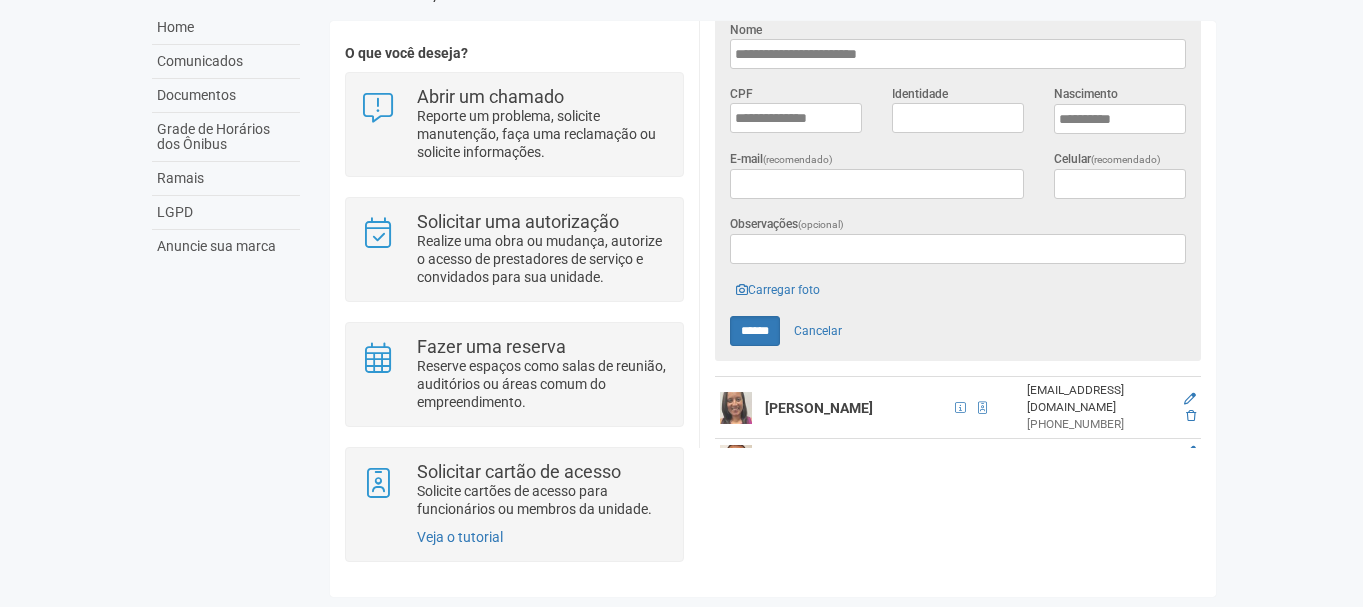 scroll, scrollTop: 380, scrollLeft: 0, axis: vertical 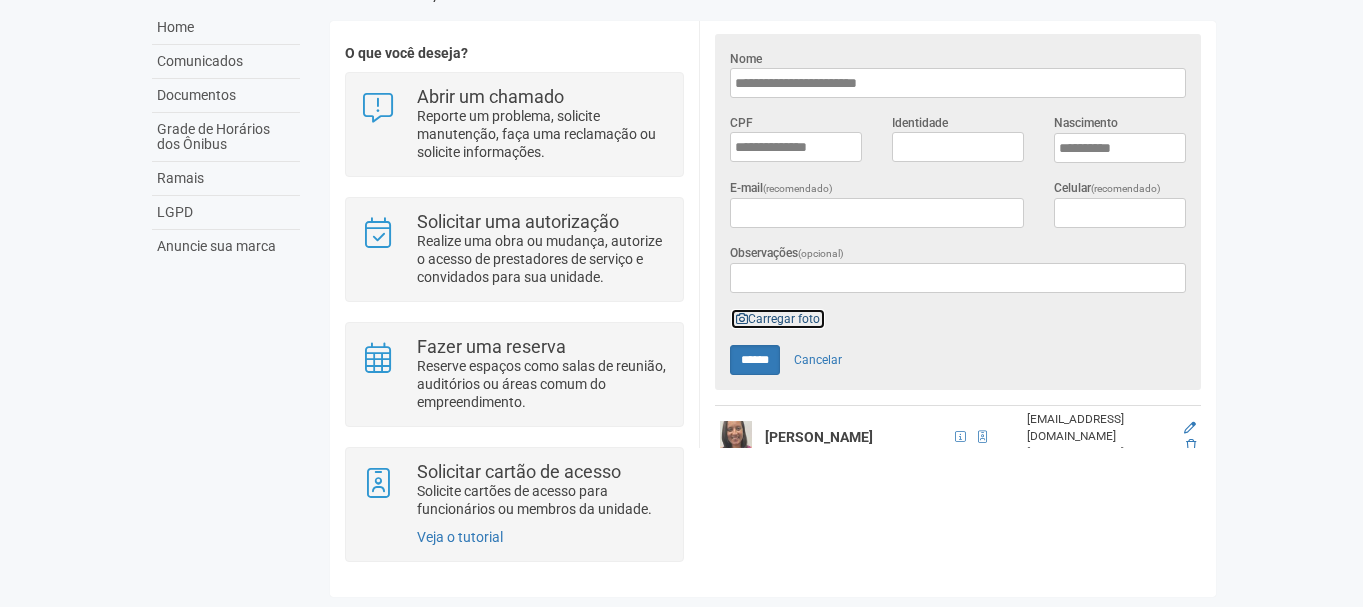 click on "Carregar foto" at bounding box center [778, 319] 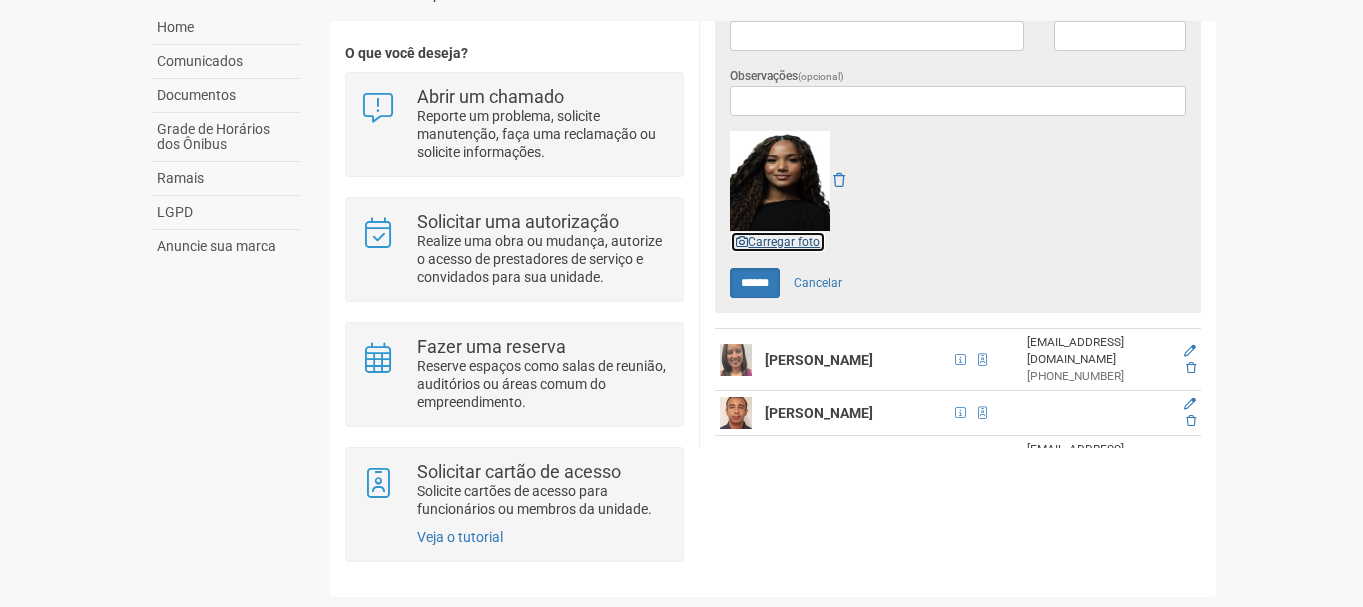 scroll, scrollTop: 580, scrollLeft: 0, axis: vertical 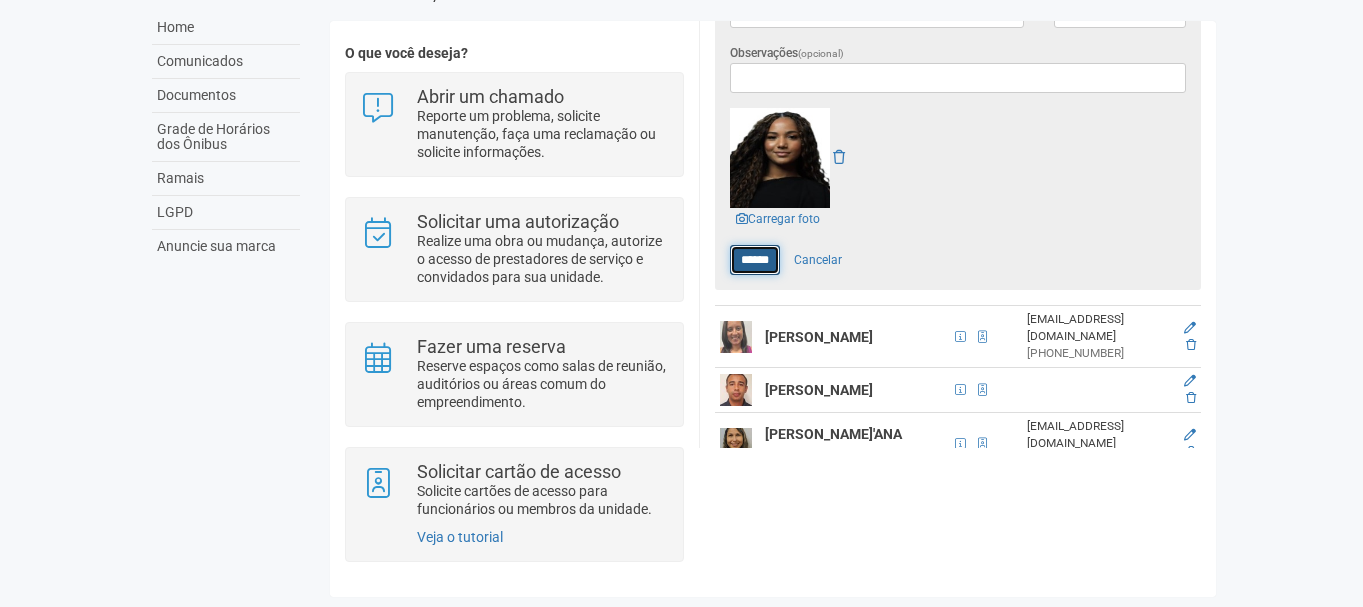 click on "******" at bounding box center (755, 260) 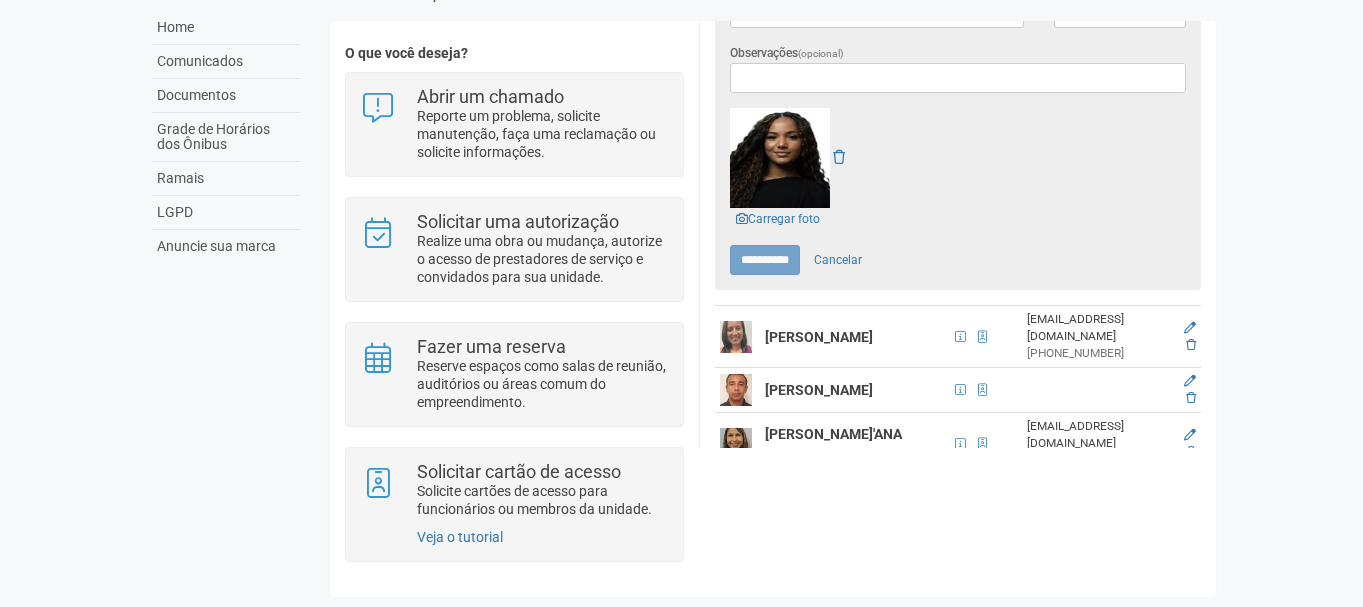 type on "******" 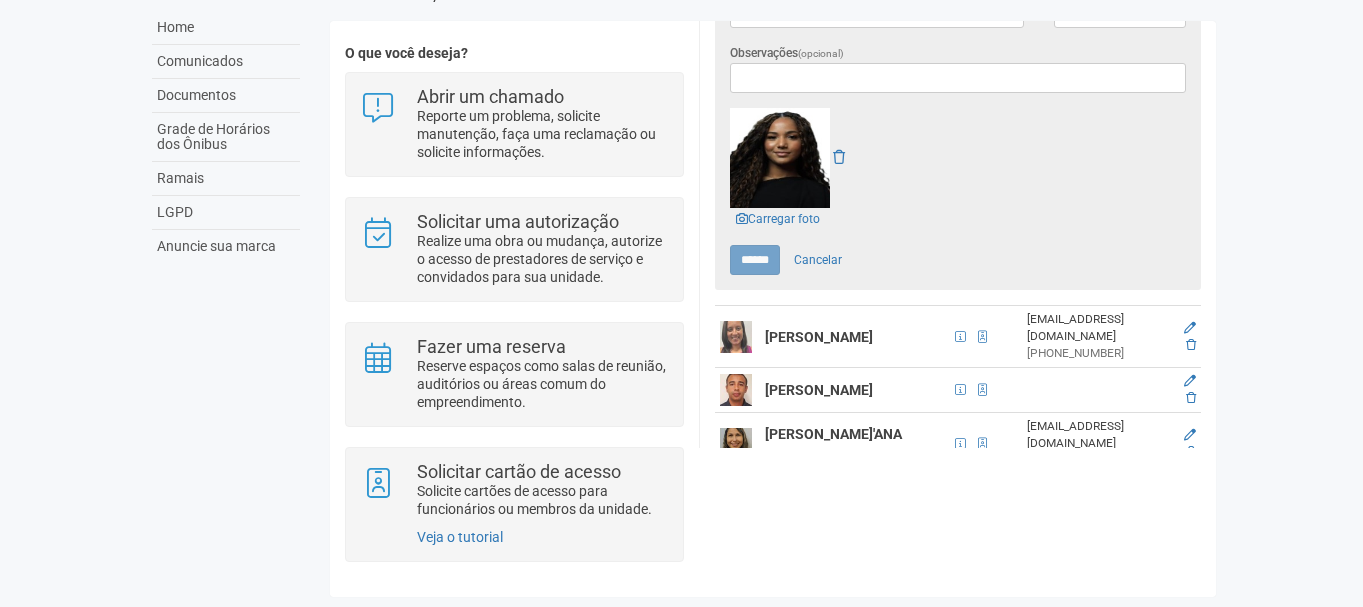 scroll, scrollTop: 0, scrollLeft: 0, axis: both 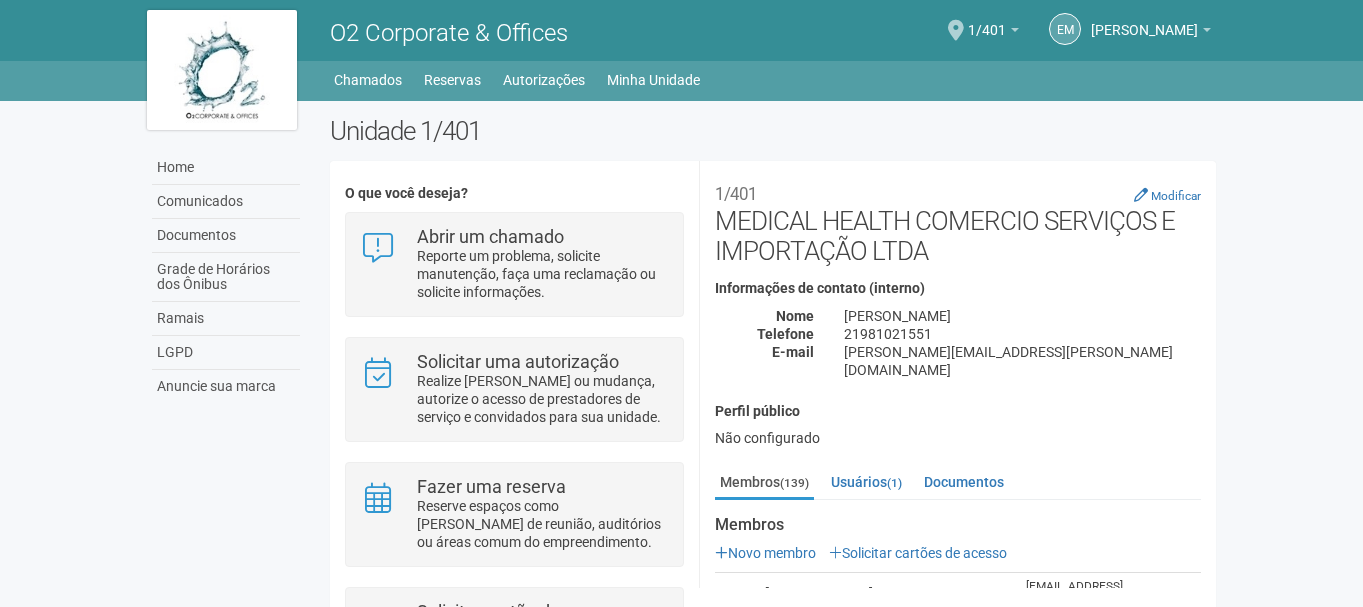 click on "Reporte um problema, solicite manutenção, faça uma reclamação ou solicite informações." at bounding box center (542, 274) 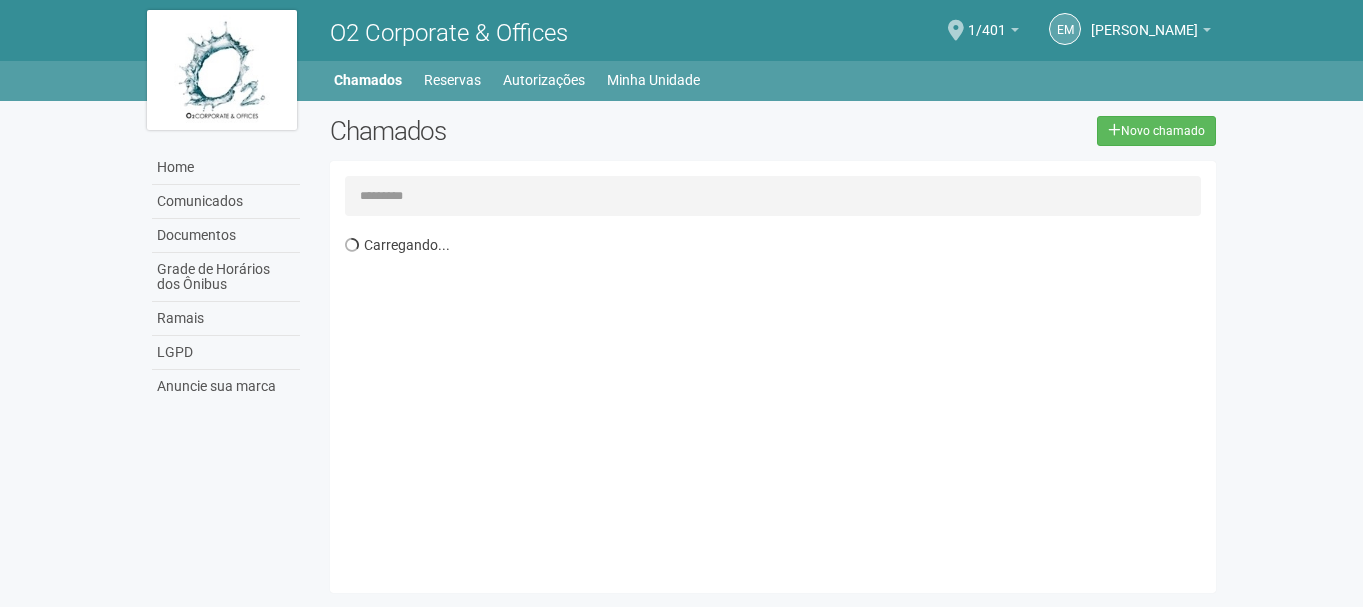 scroll, scrollTop: 0, scrollLeft: 0, axis: both 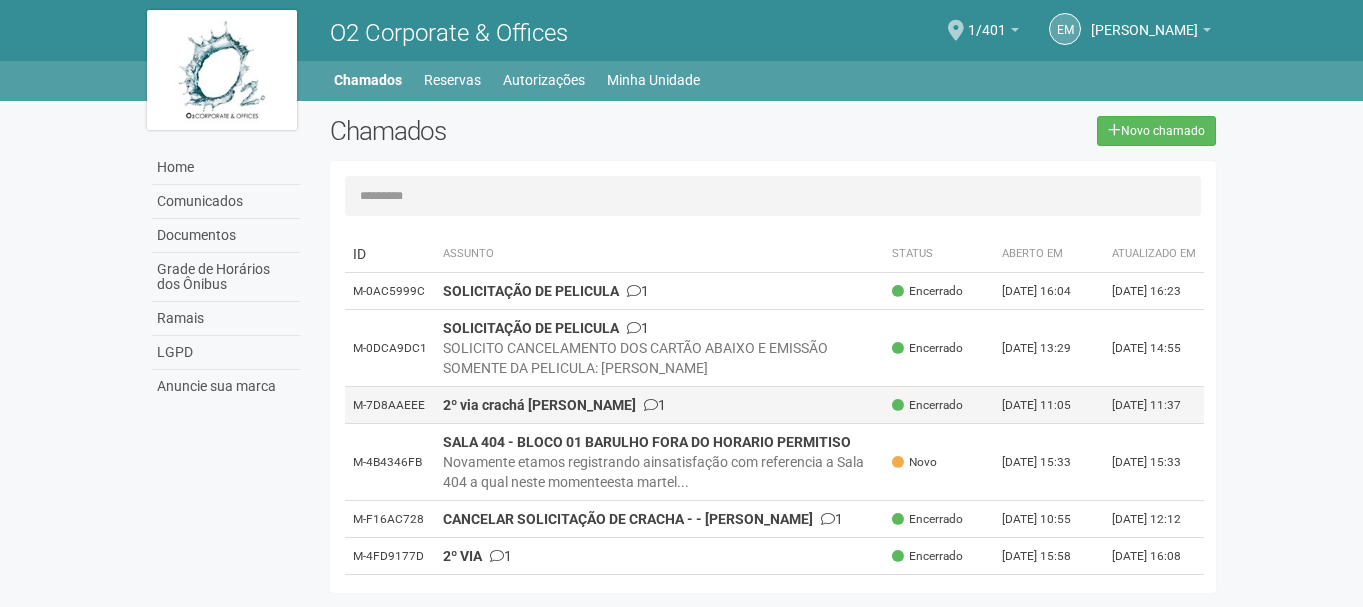 click on "2º via crachá TALITA PEREIRA DA SILVA" at bounding box center (539, 405) 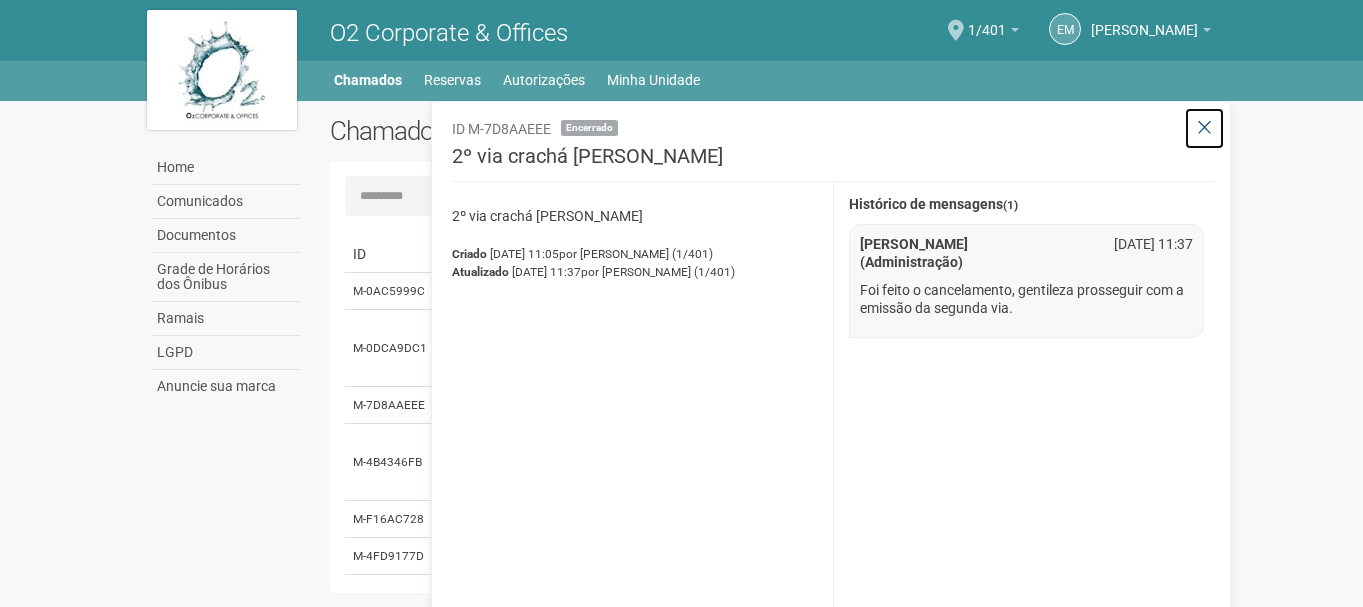 click at bounding box center [1204, 128] 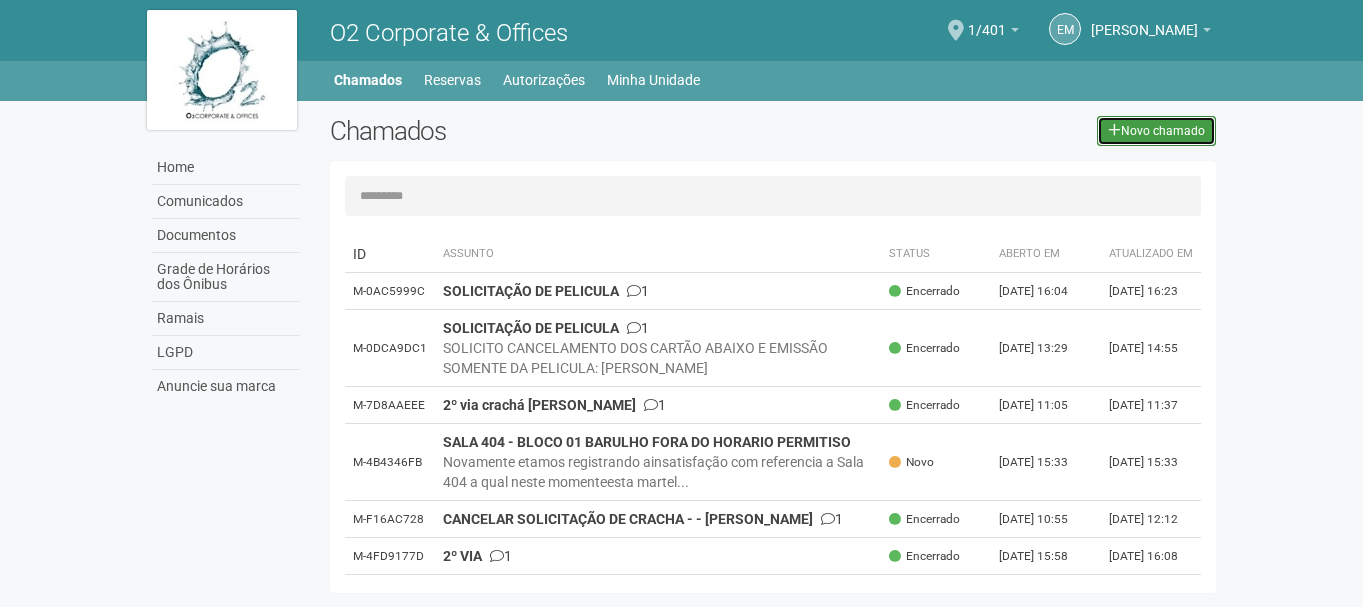 click on "Novo chamado" at bounding box center (1156, 131) 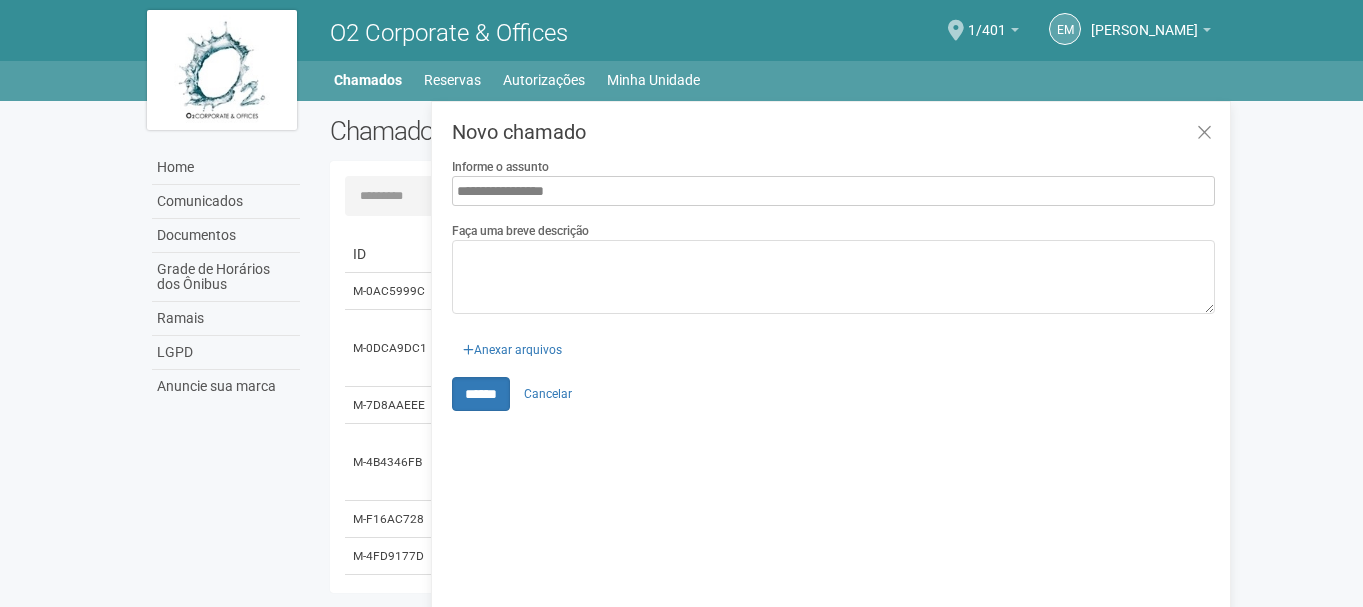 type on "**********" 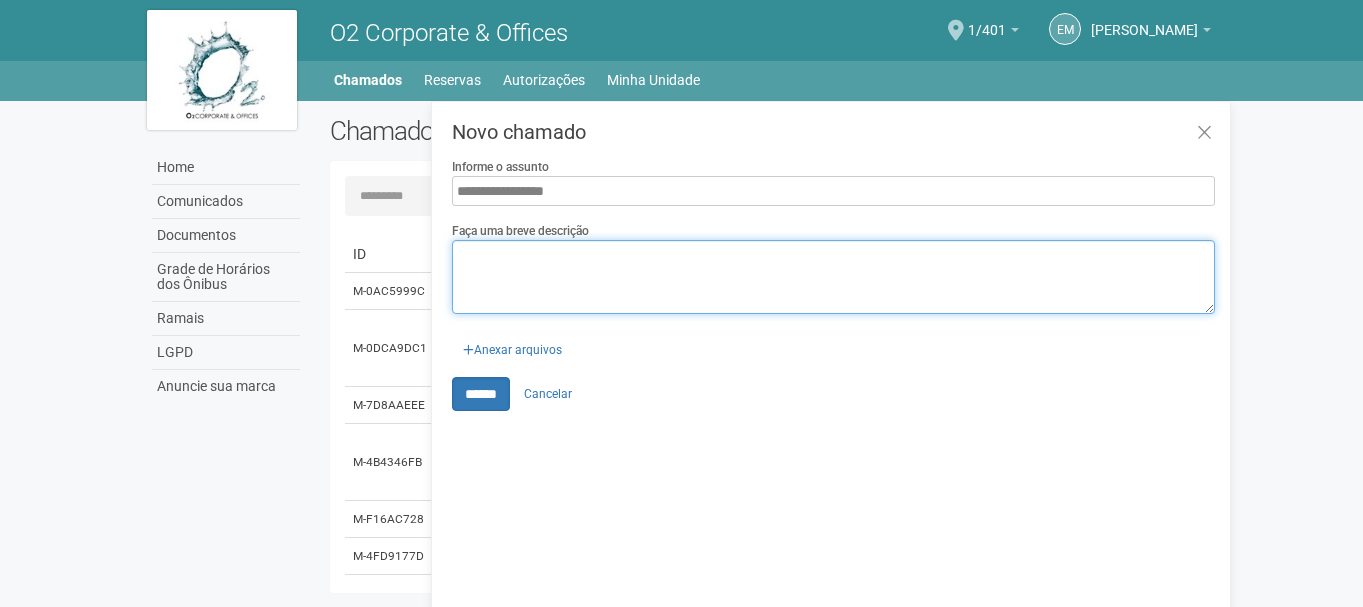 click on "Faça uma breve descrição" at bounding box center (833, 277) 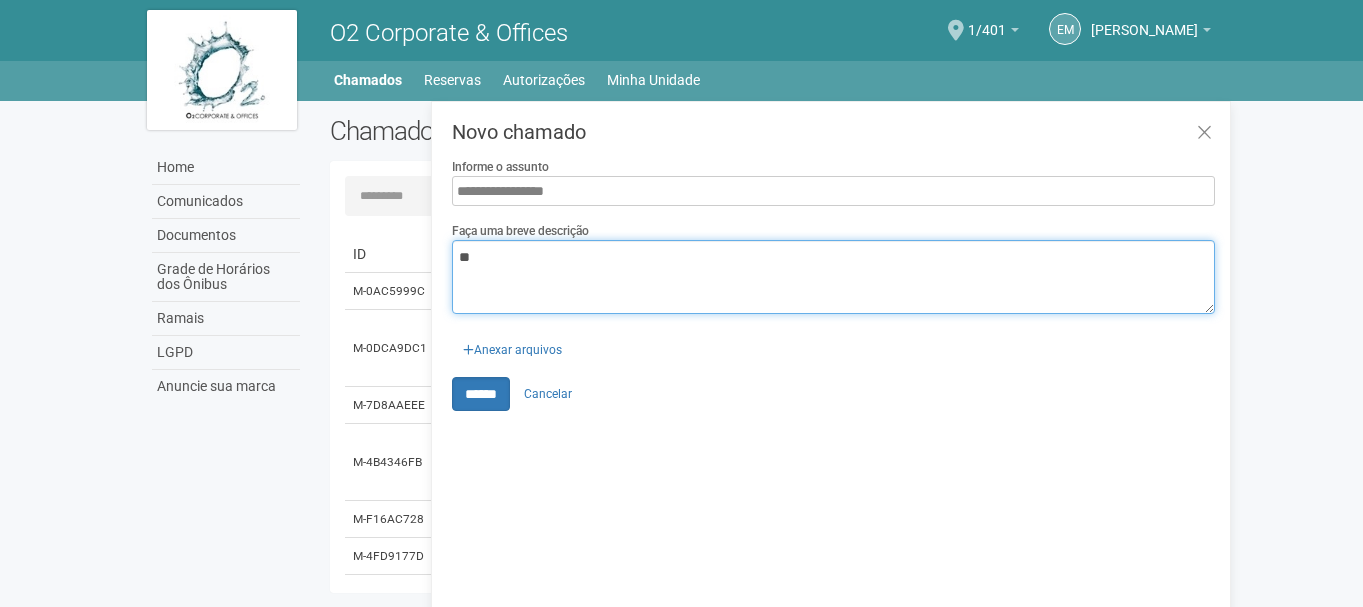 type on "*" 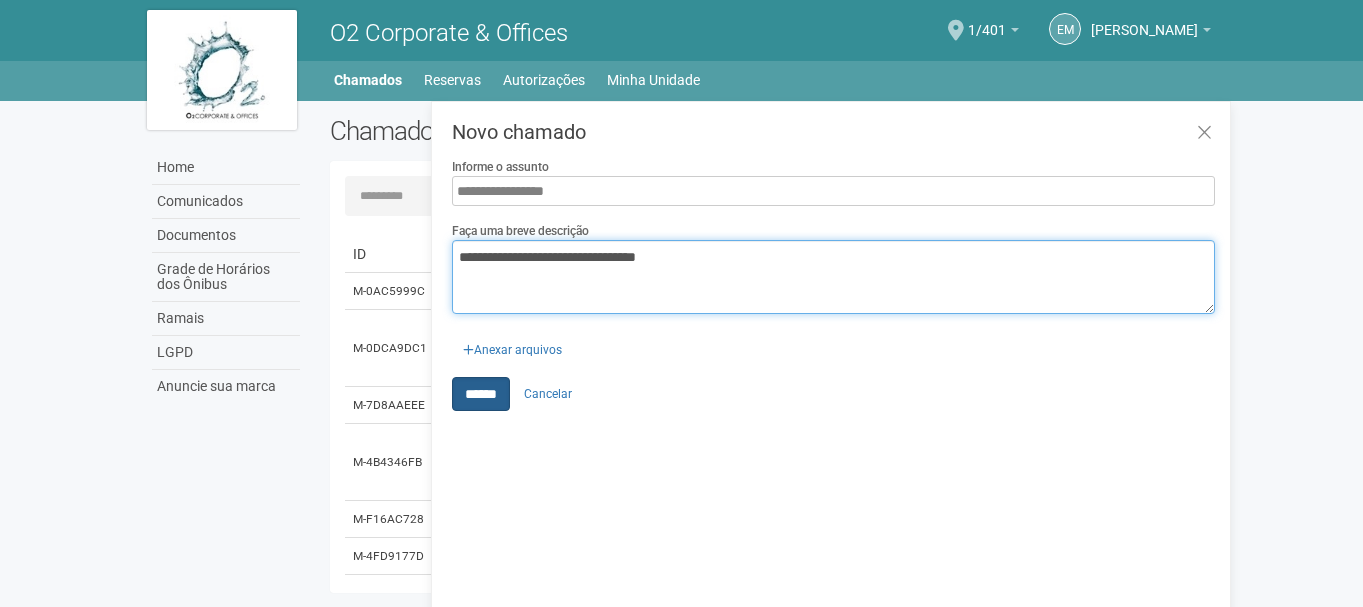 type on "**********" 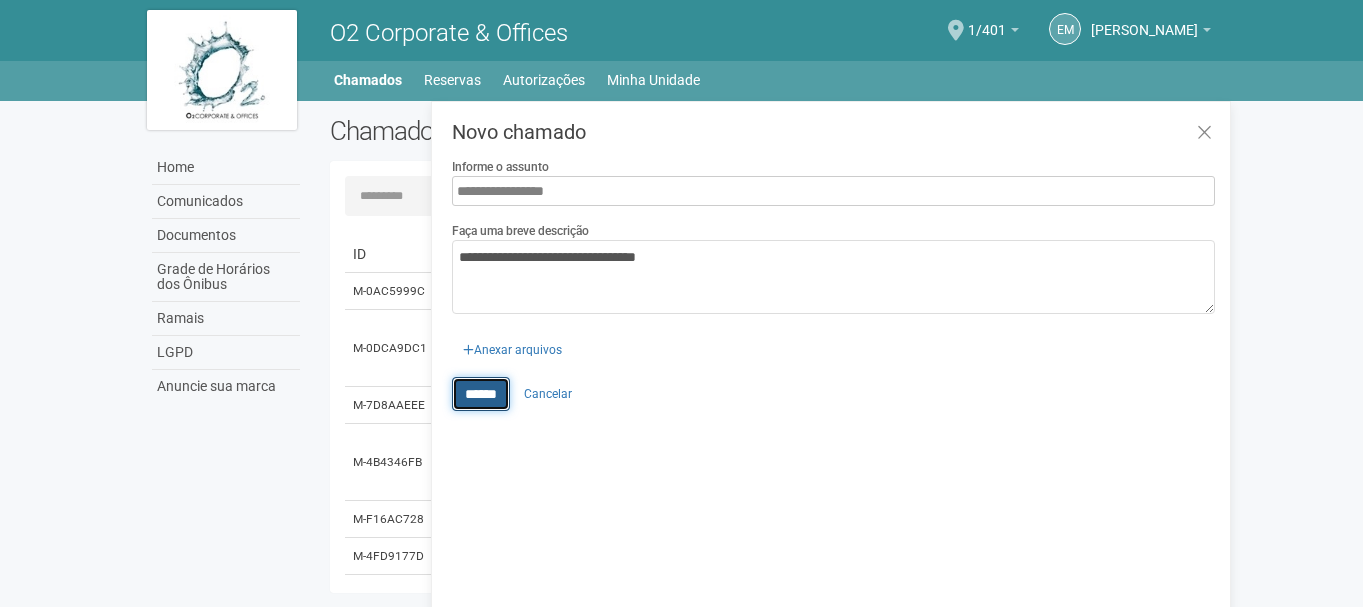 click on "******" at bounding box center [481, 394] 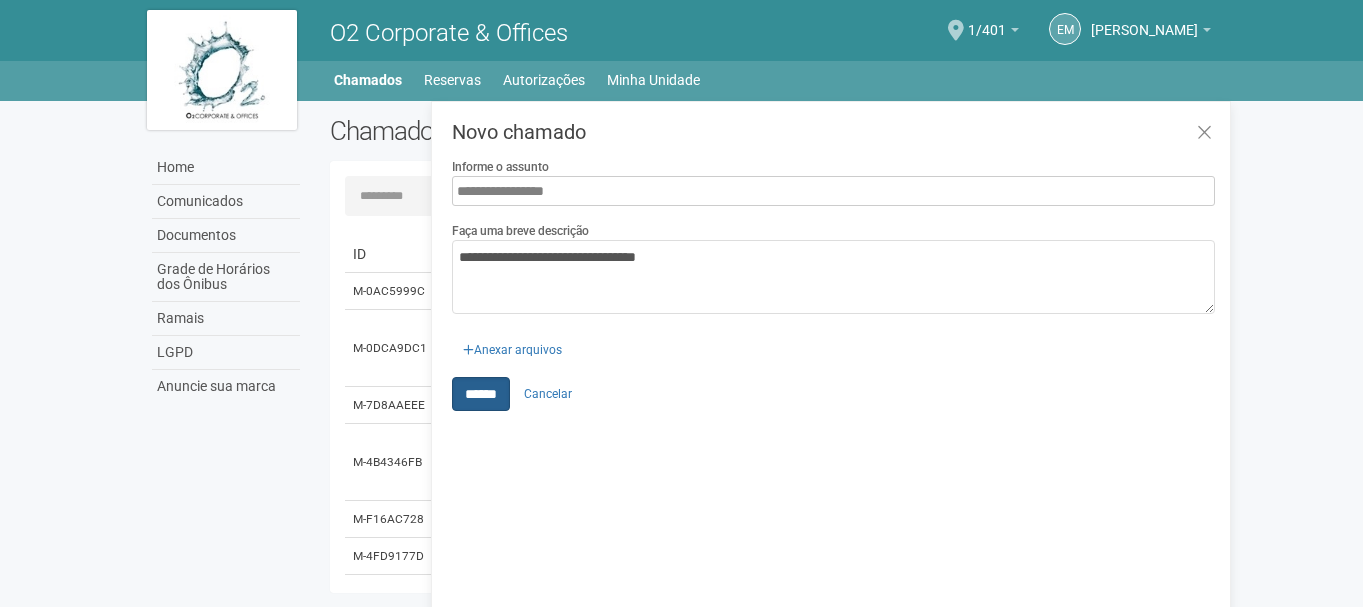 type on "**********" 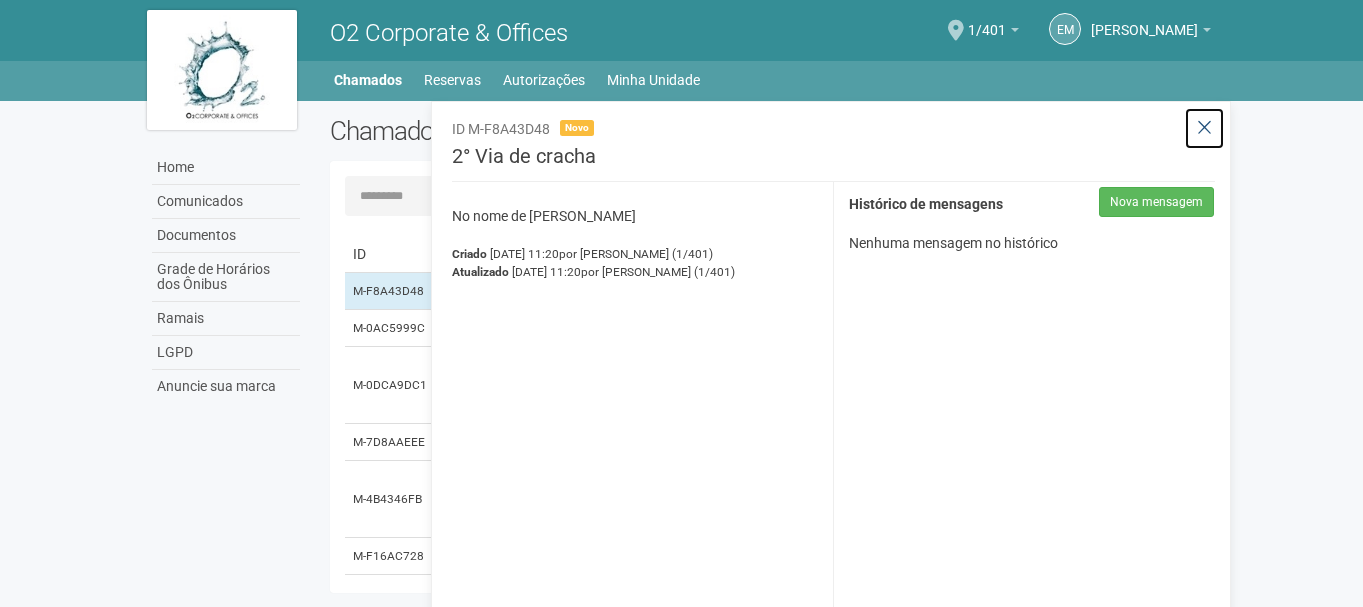 click at bounding box center (1204, 128) 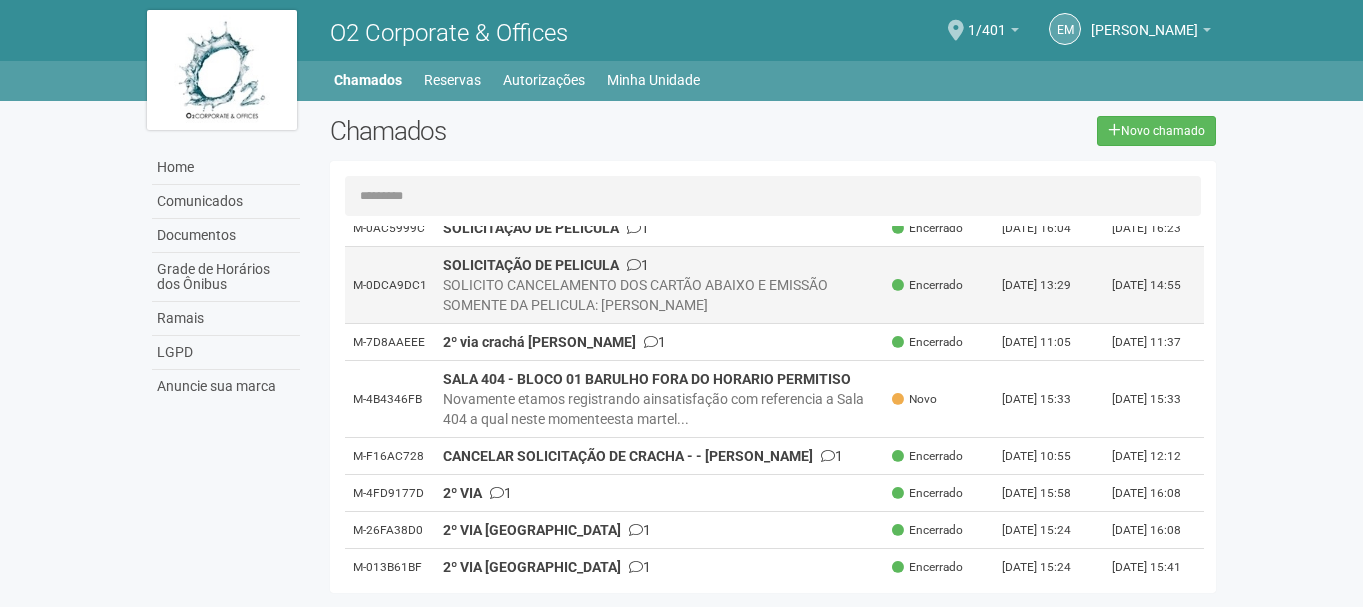scroll, scrollTop: 0, scrollLeft: 0, axis: both 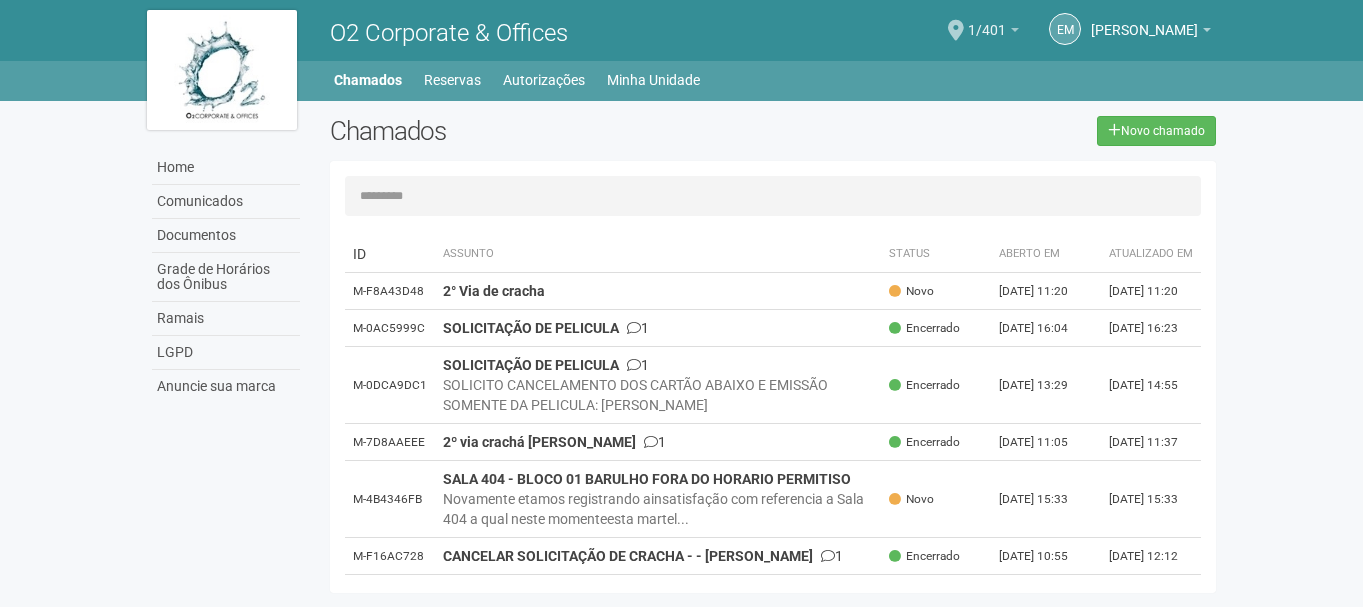 click on "1/401" at bounding box center [987, 20] 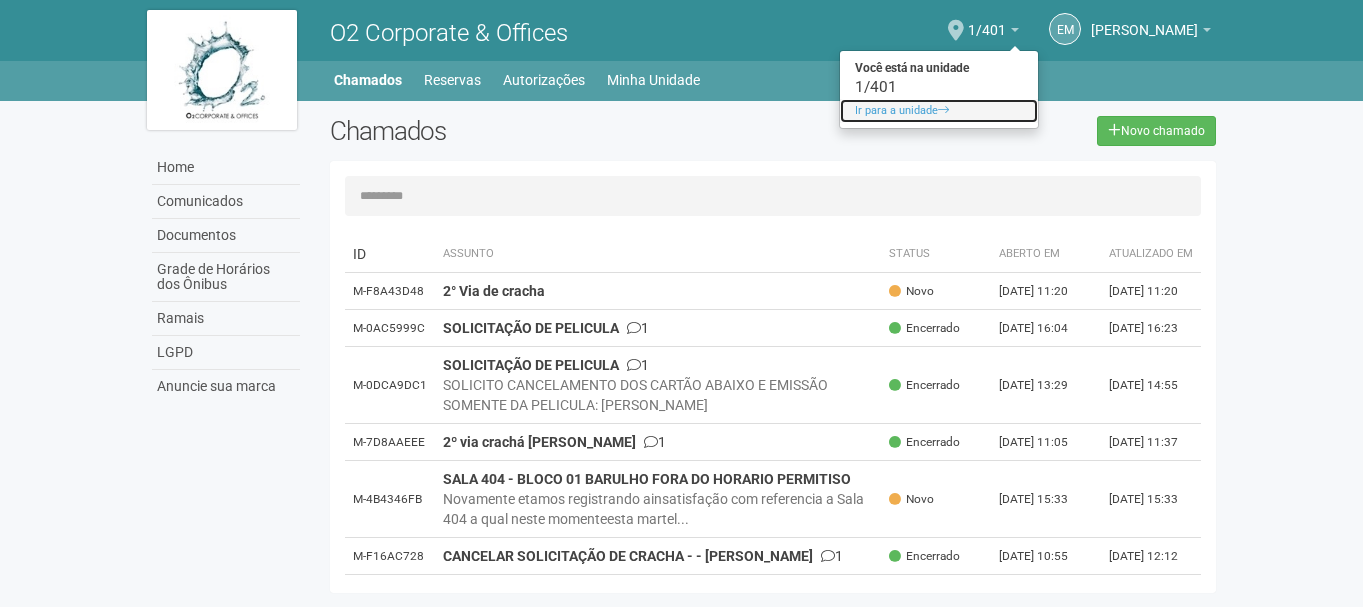 click on "Ir para a unidade" at bounding box center [939, 111] 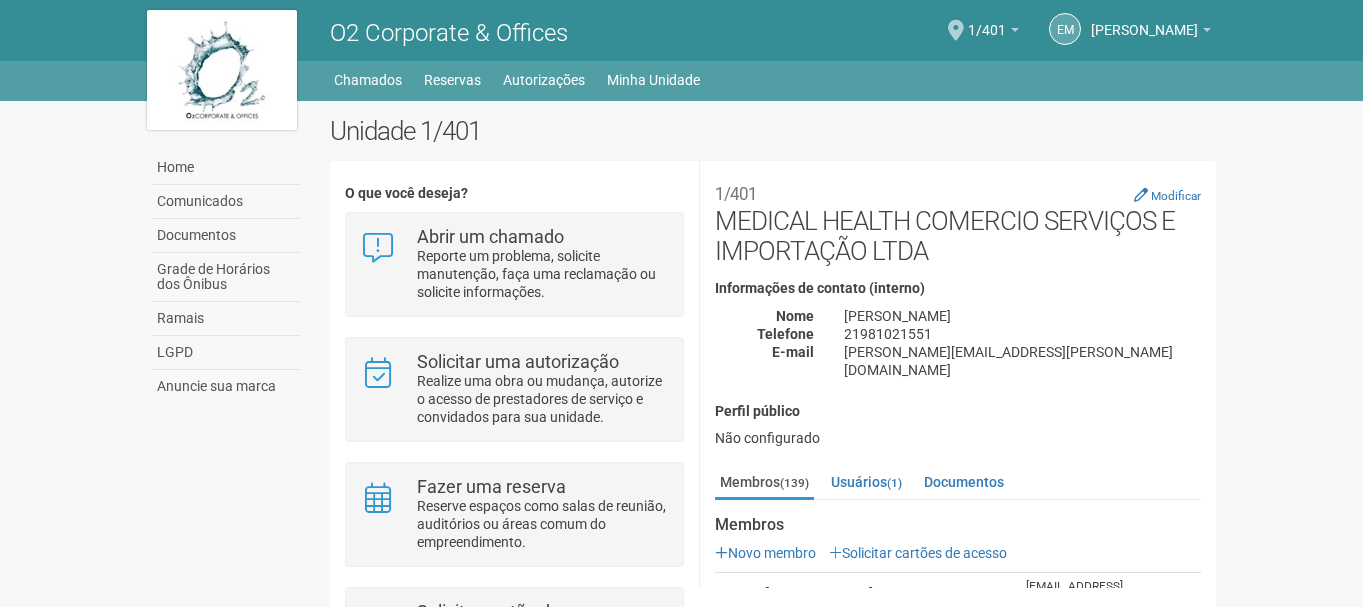 scroll, scrollTop: 0, scrollLeft: 0, axis: both 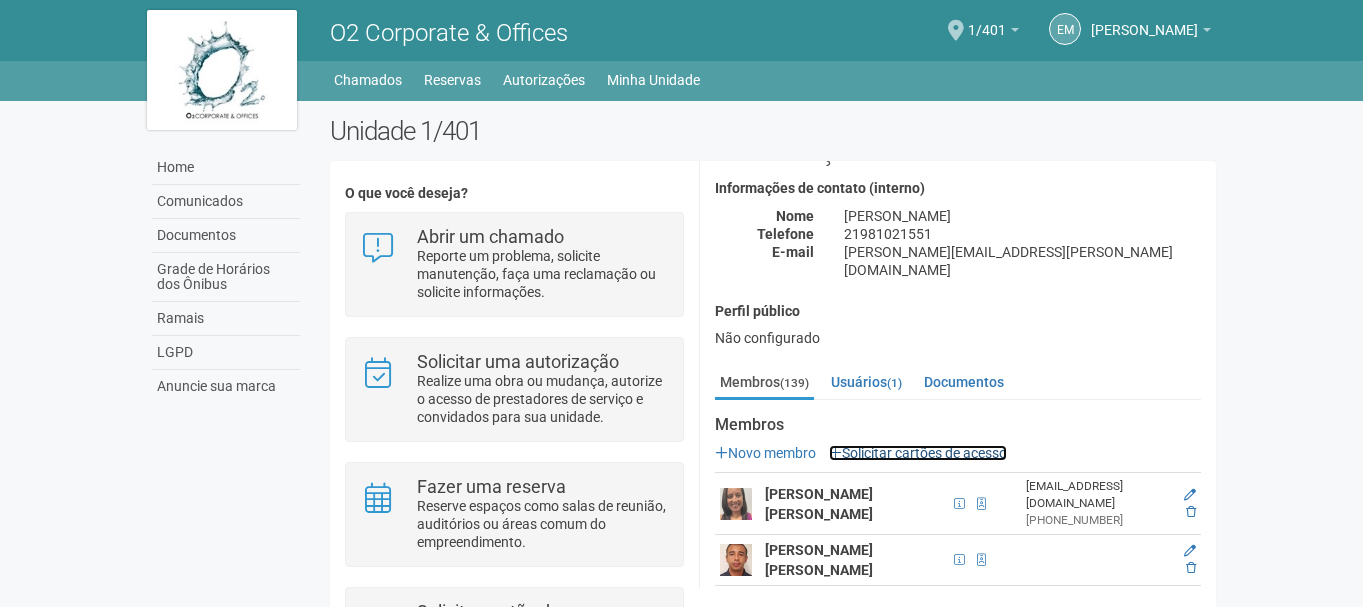 click on "Solicitar cartões de acesso" at bounding box center [918, 453] 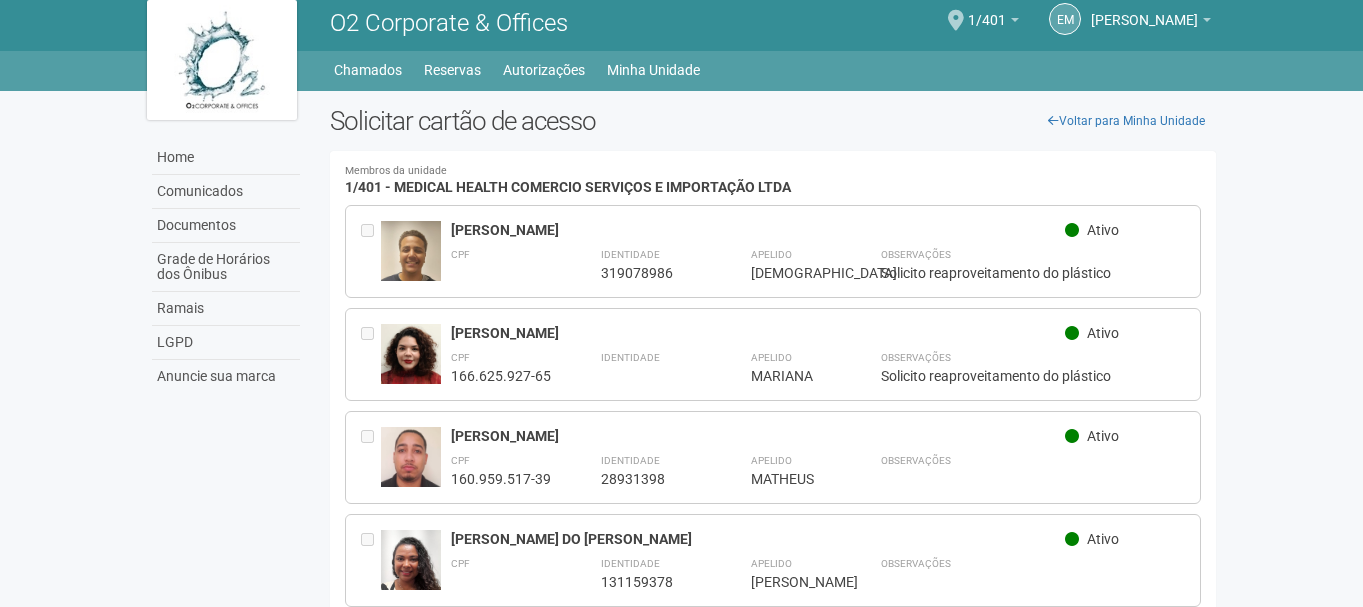 scroll, scrollTop: 0, scrollLeft: 0, axis: both 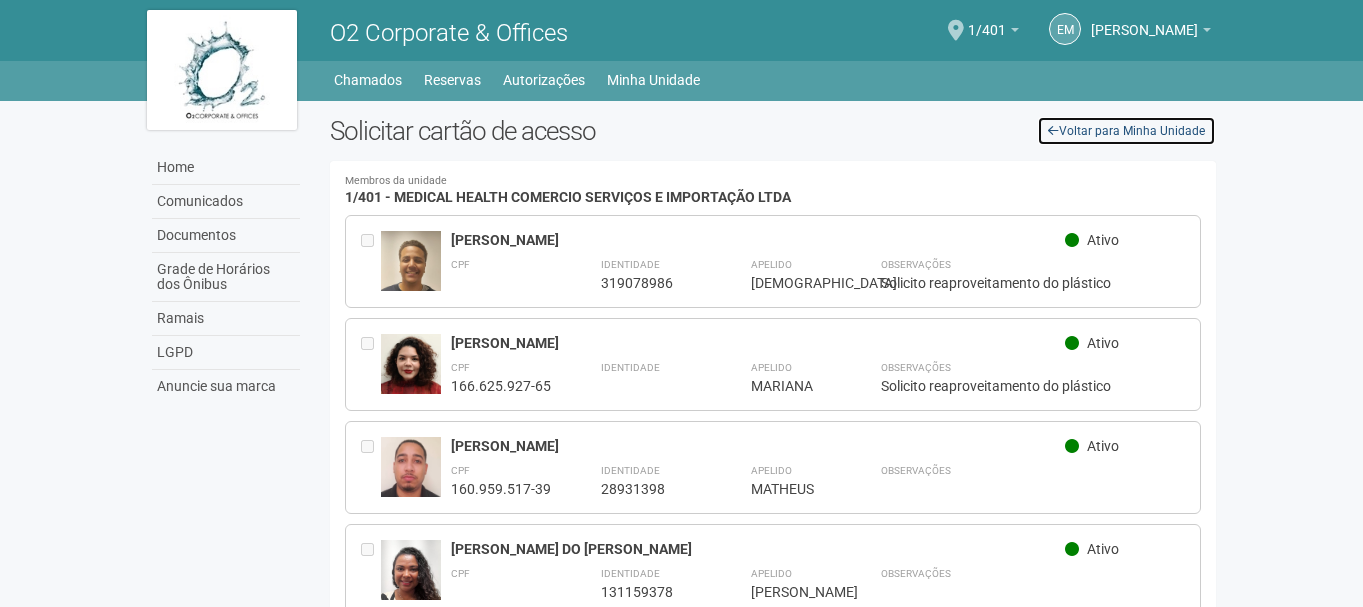 click on "Voltar para Minha Unidade" at bounding box center (1126, 131) 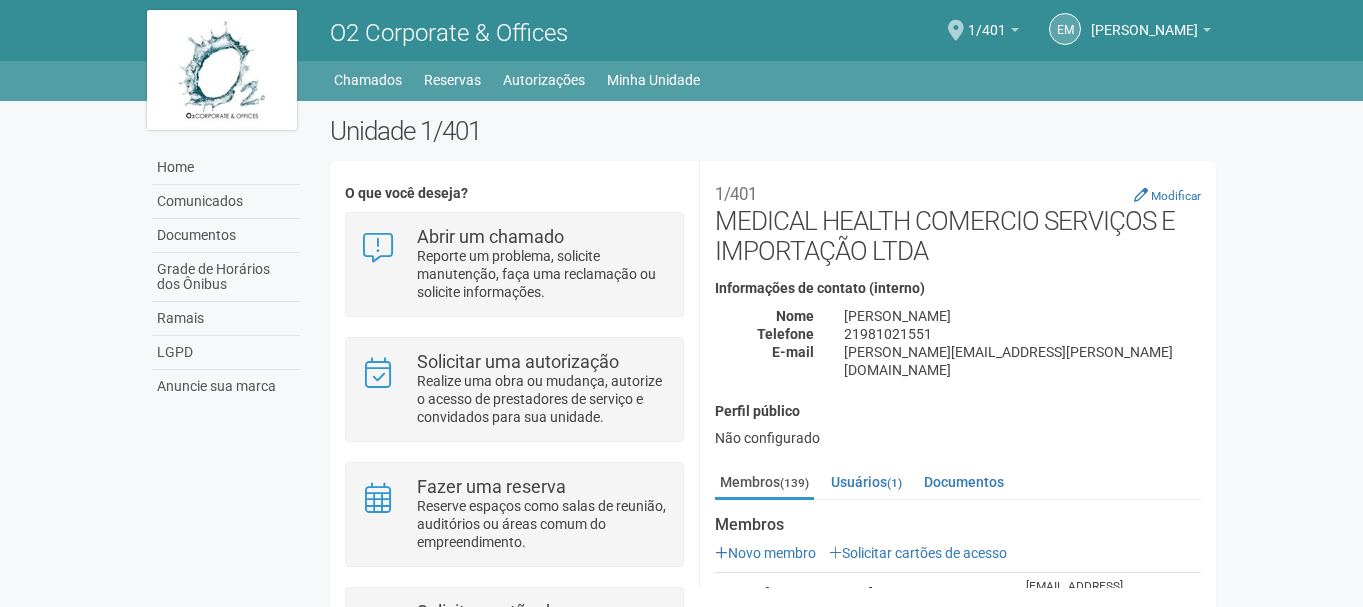 scroll, scrollTop: 0, scrollLeft: 0, axis: both 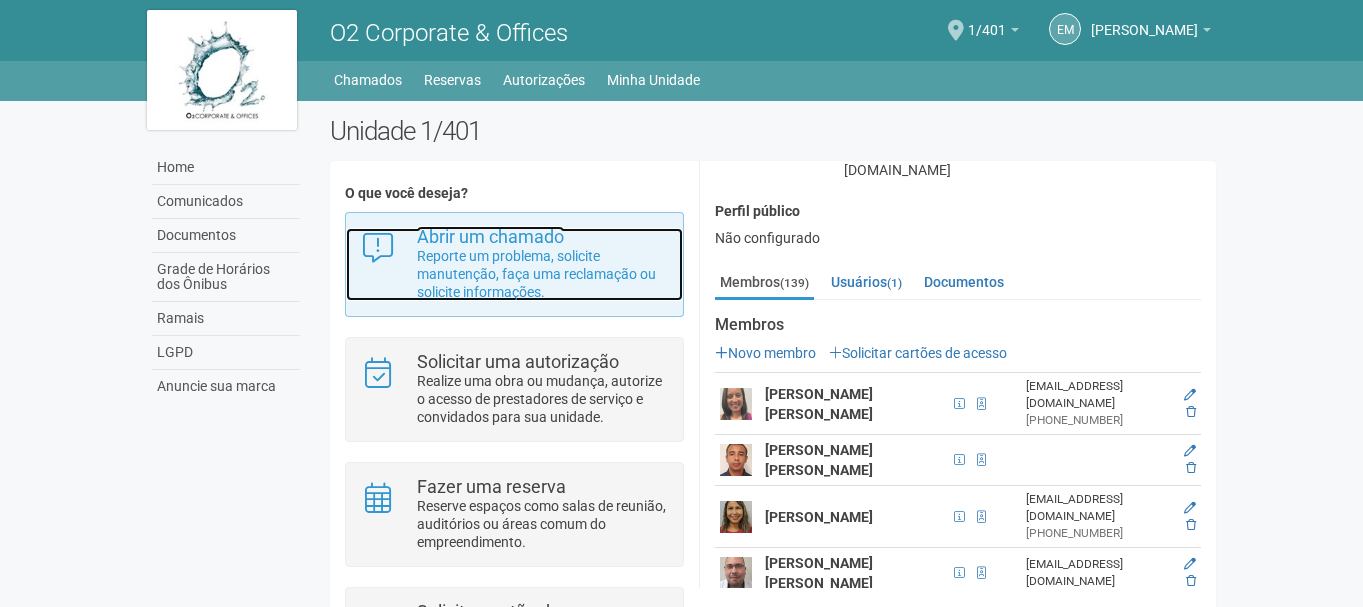 click on "Reporte um problema, solicite manutenção, faça uma reclamação ou solicite informações." at bounding box center [542, 274] 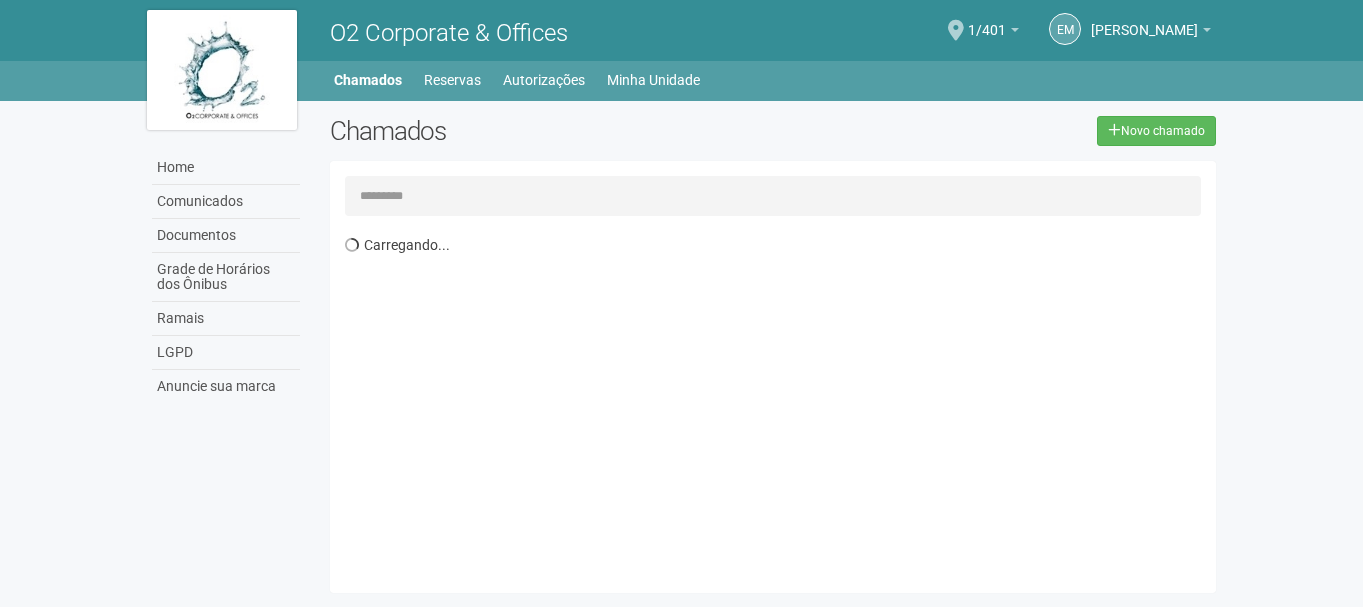 scroll, scrollTop: 0, scrollLeft: 0, axis: both 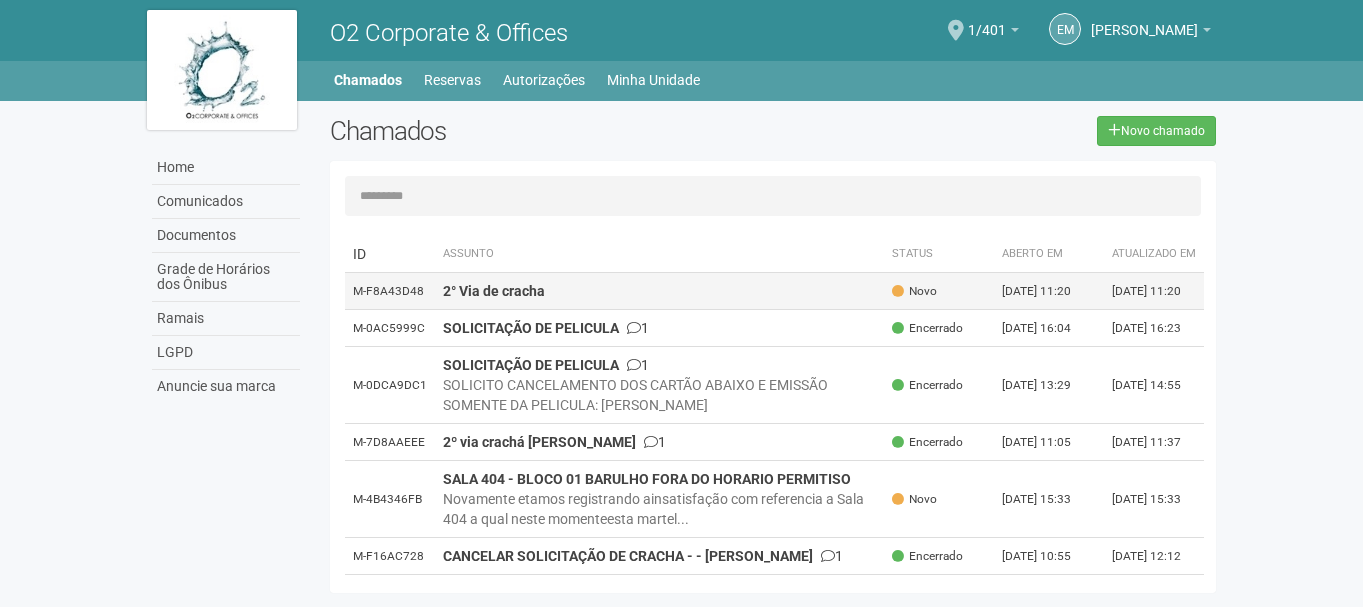 click on "2° Via de cracha" at bounding box center (660, 291) 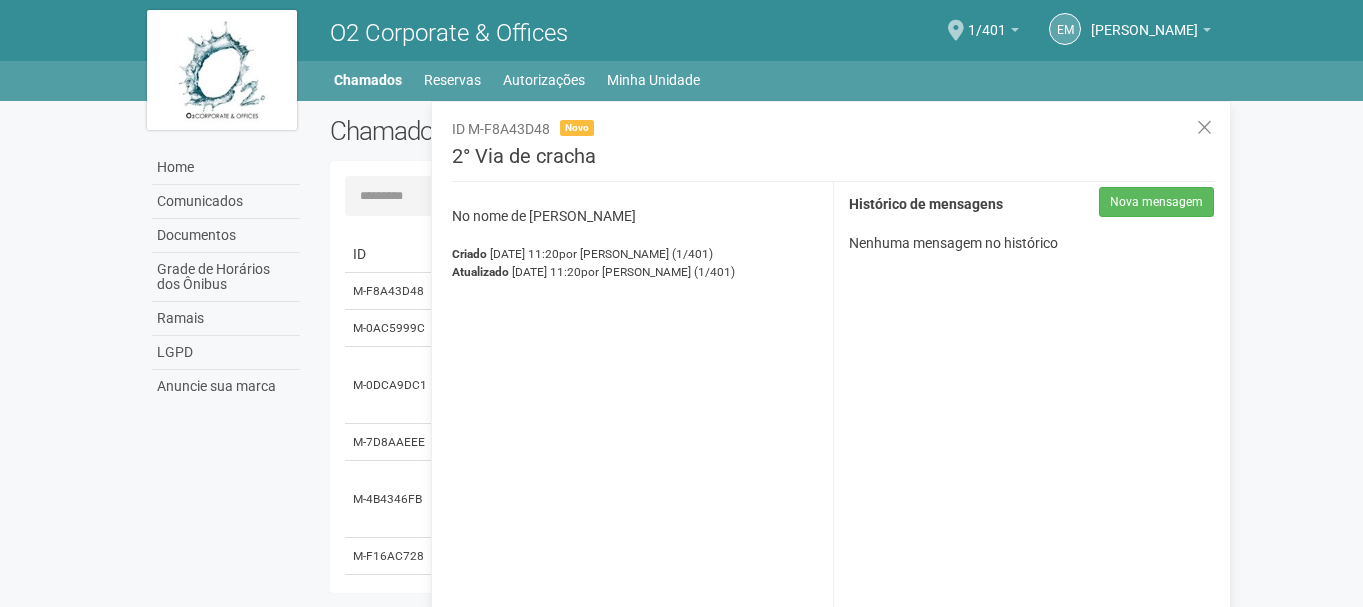 drag, startPoint x: 440, startPoint y: 214, endPoint x: 792, endPoint y: 270, distance: 356.4267 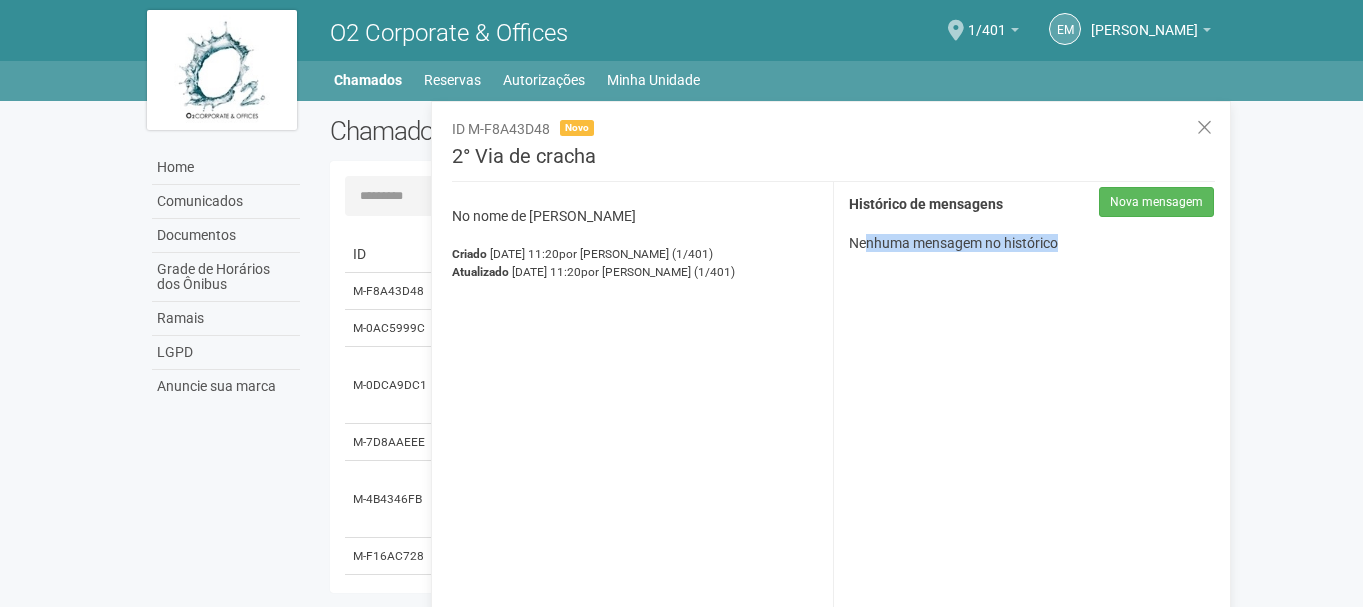 drag, startPoint x: 864, startPoint y: 235, endPoint x: 1132, endPoint y: 230, distance: 268.04663 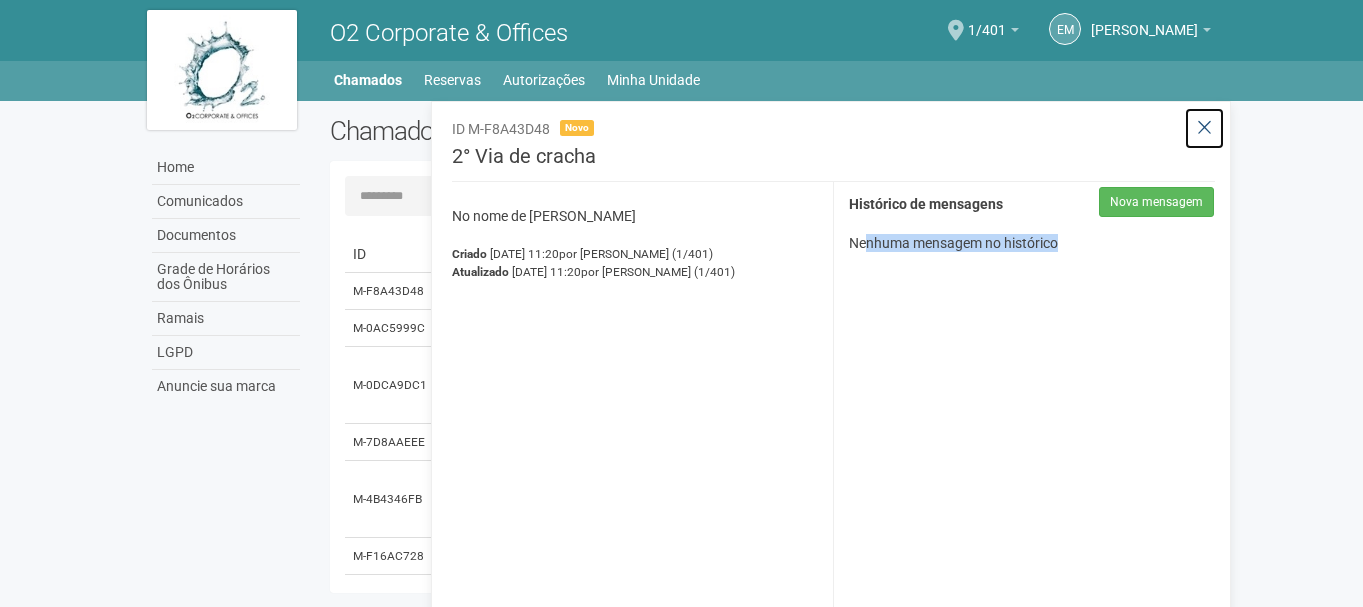 click at bounding box center (1204, 128) 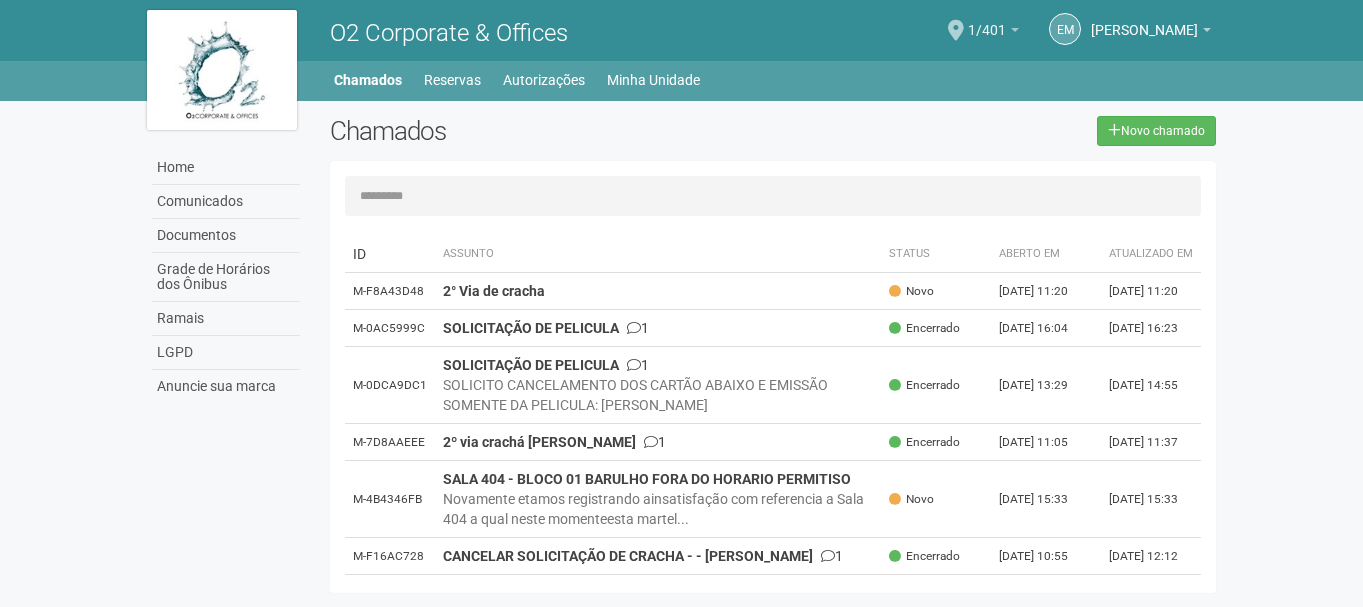 click at bounding box center (1015, 30) 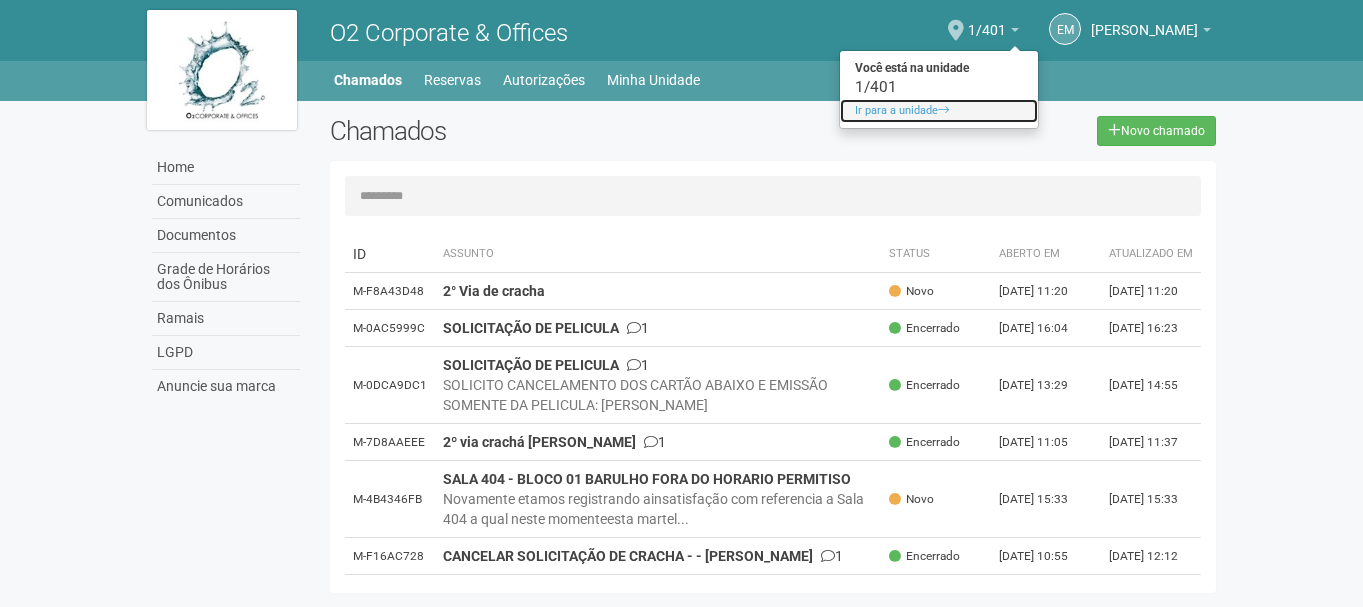 click on "Ir para a unidade" at bounding box center [939, 111] 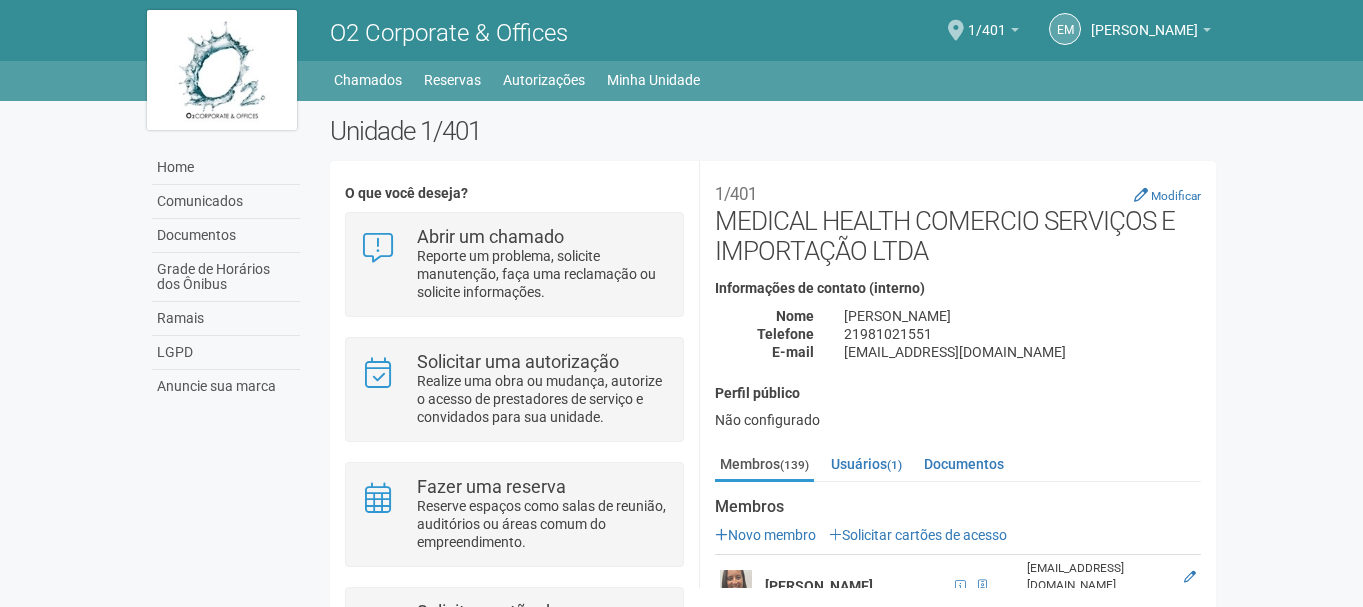 scroll, scrollTop: 0, scrollLeft: 0, axis: both 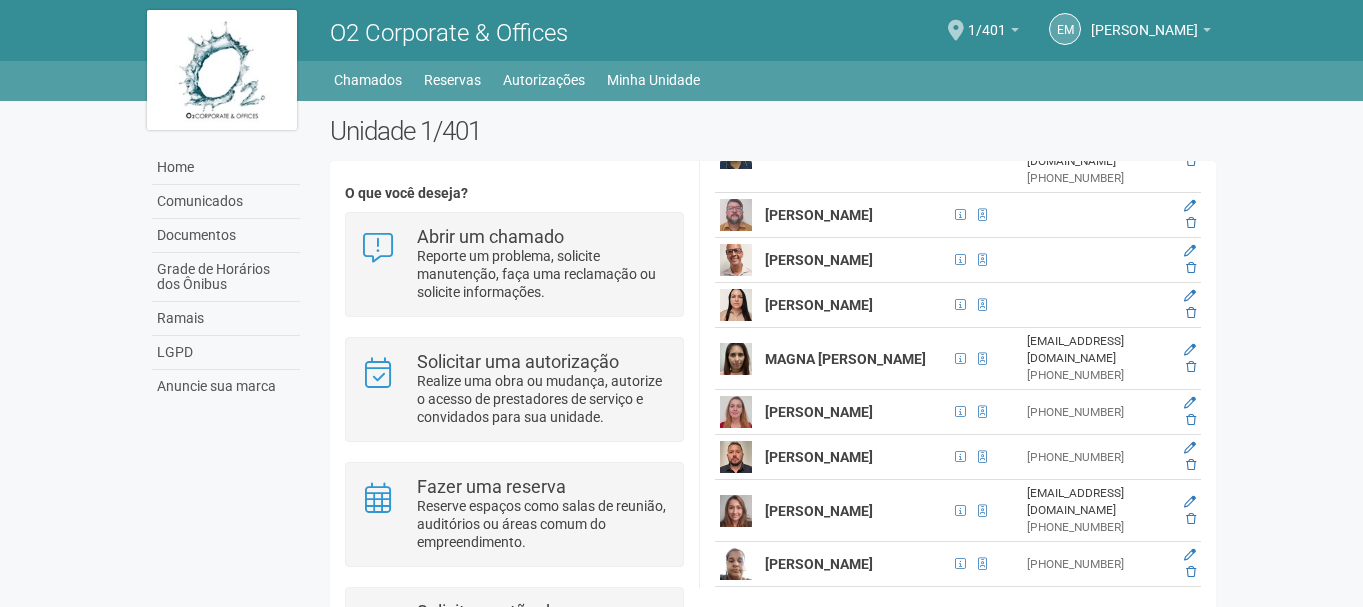 click at bounding box center [1190, -853] 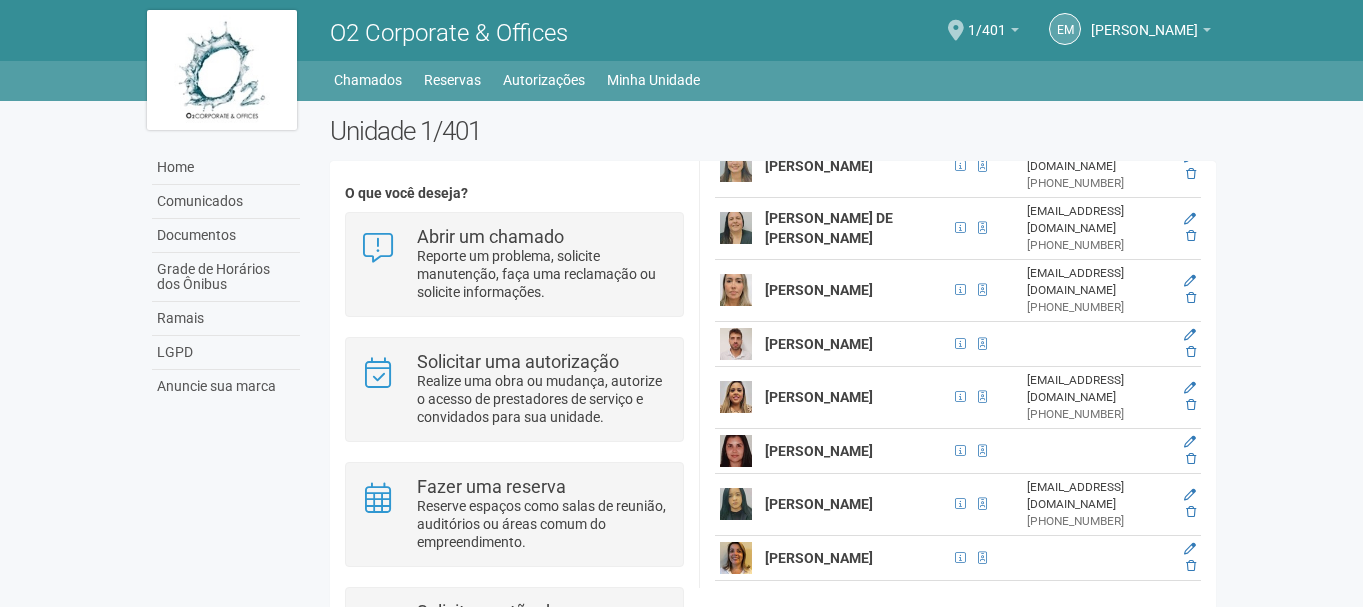 scroll, scrollTop: 0, scrollLeft: 0, axis: both 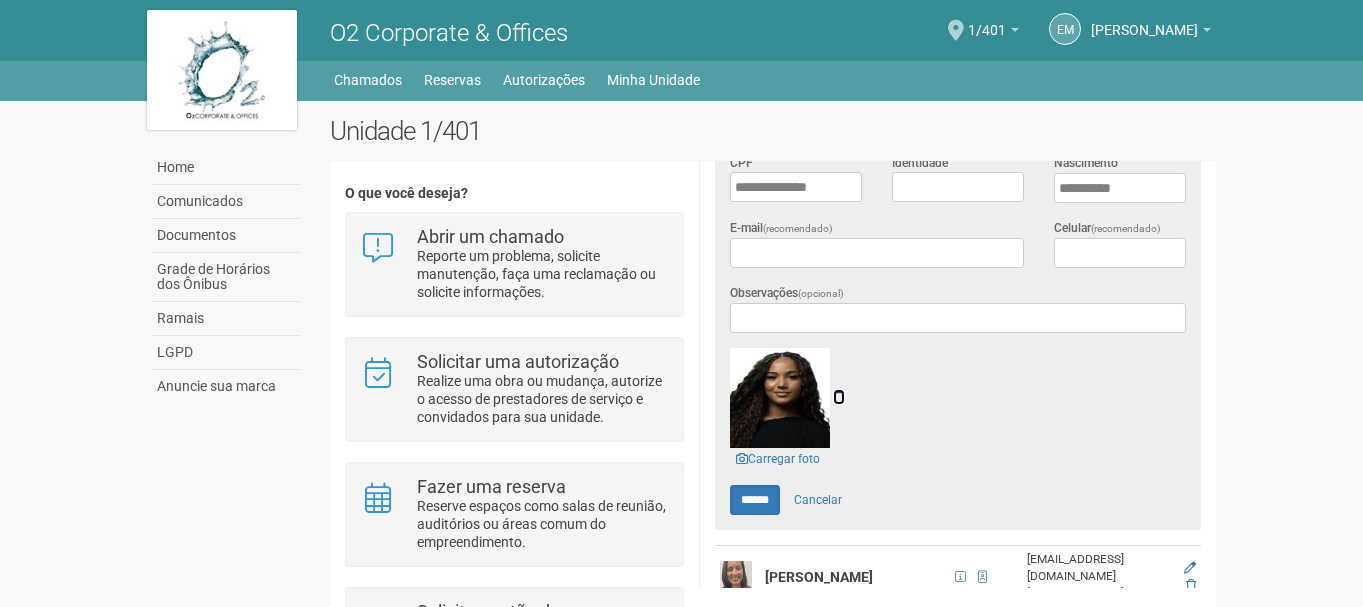 click at bounding box center [839, 397] 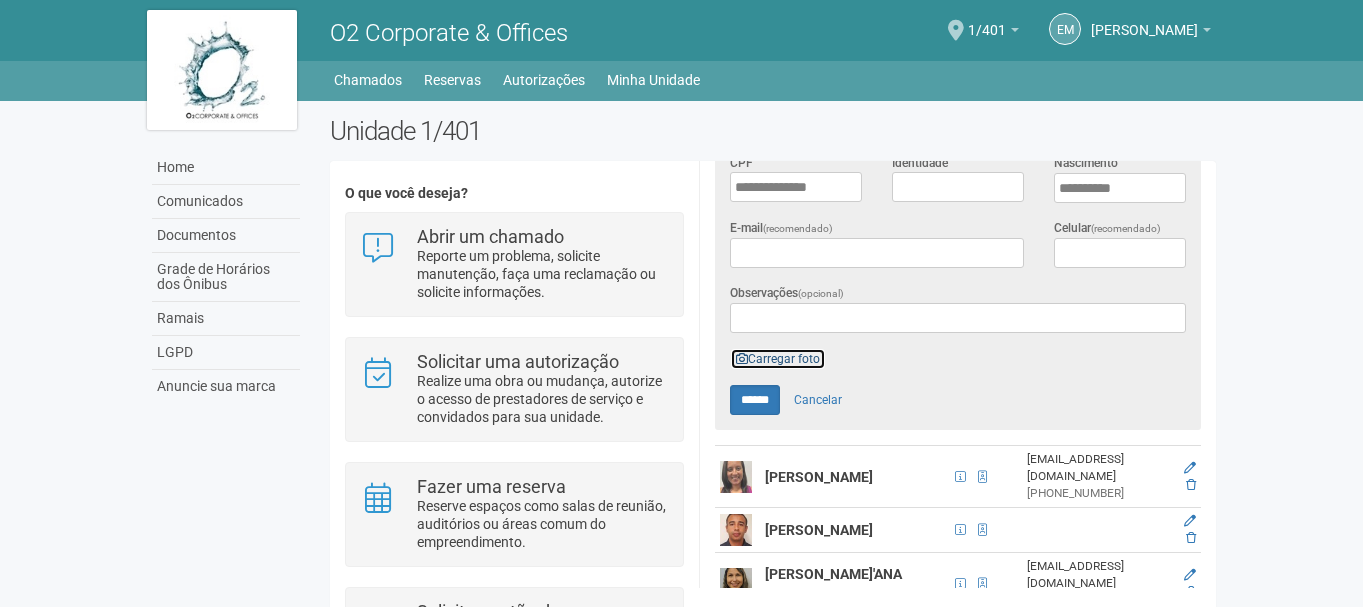 click on "Carregar foto" at bounding box center [778, 359] 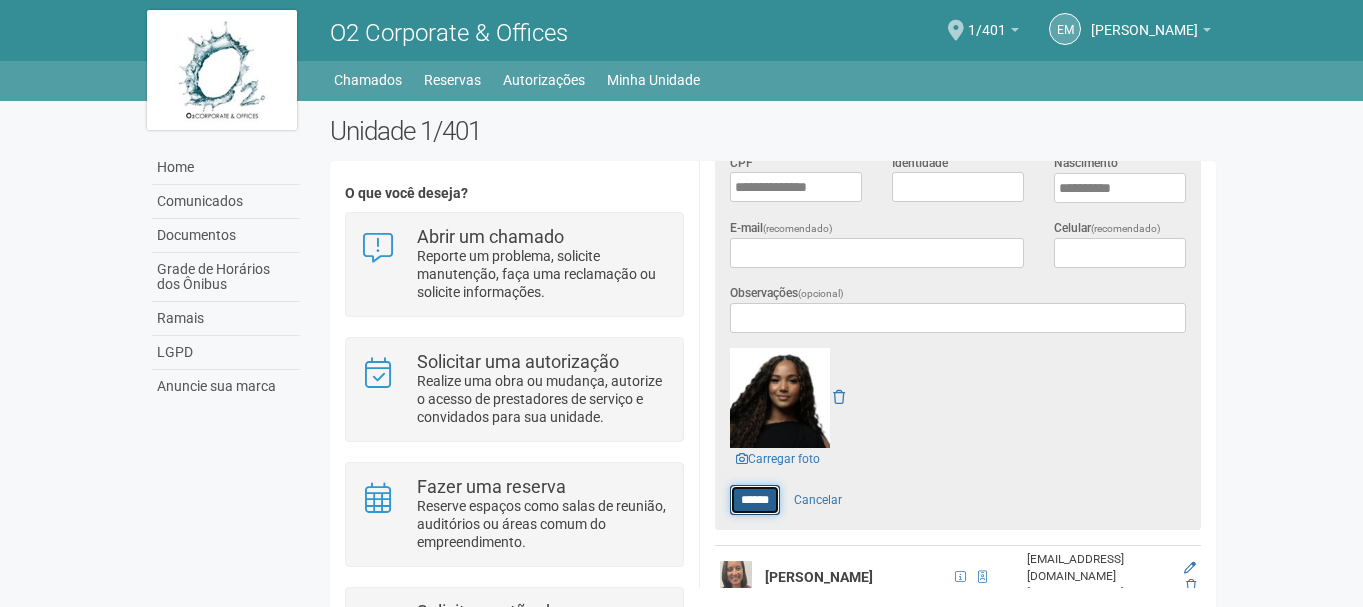 click on "******" at bounding box center [755, 500] 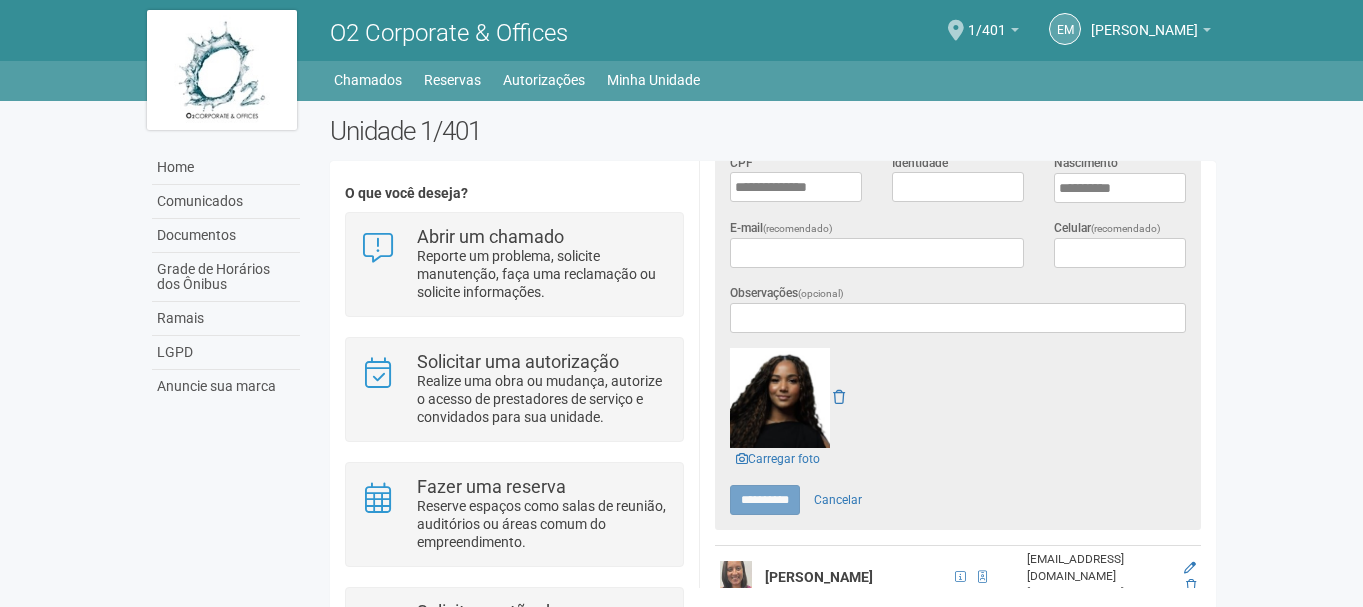 type on "******" 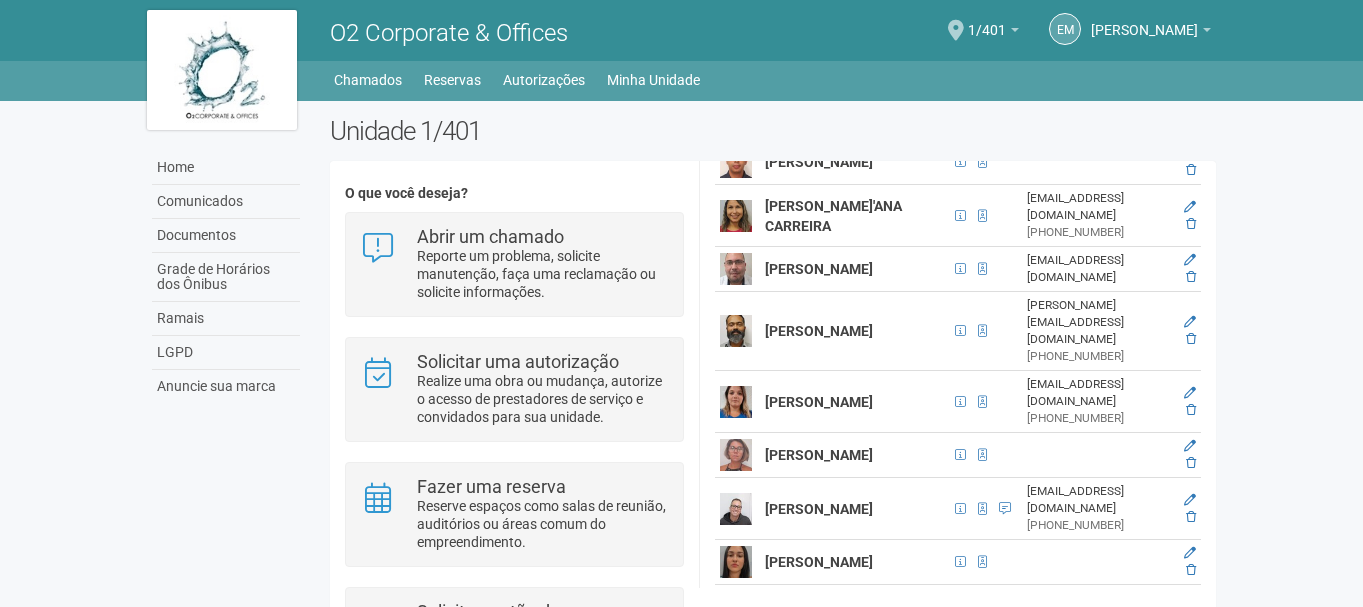 scroll, scrollTop: 477, scrollLeft: 0, axis: vertical 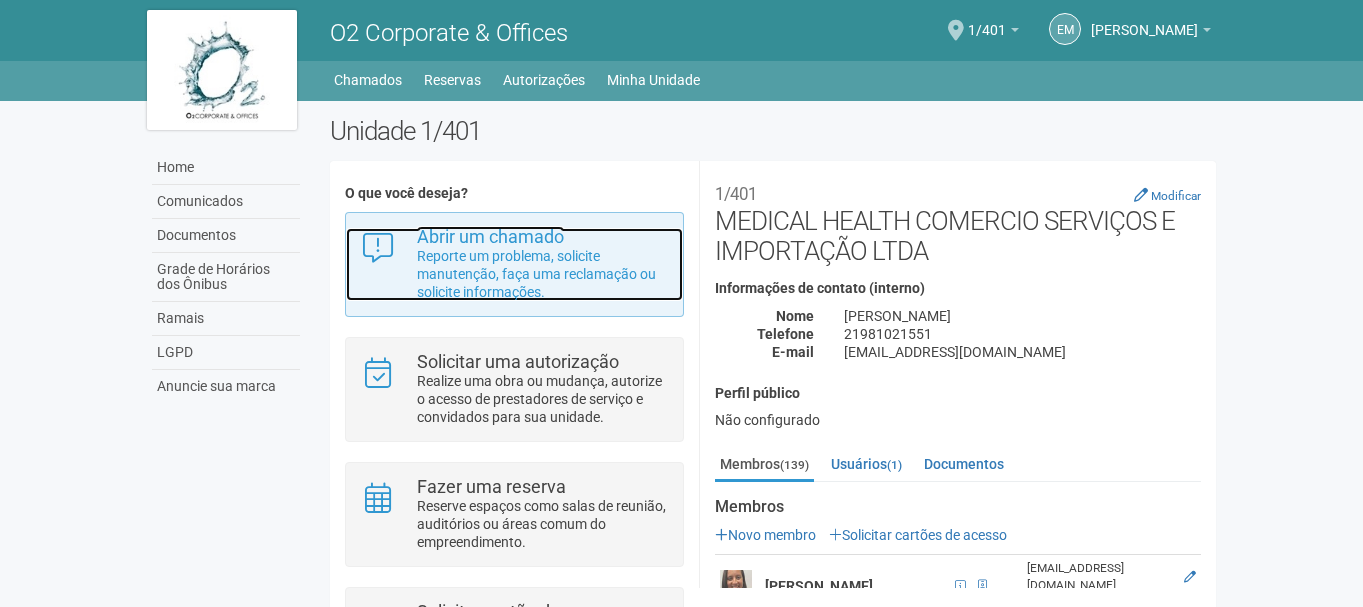 click on "Reporte um problema, solicite manutenção, faça uma reclamação ou solicite informações." at bounding box center (542, 274) 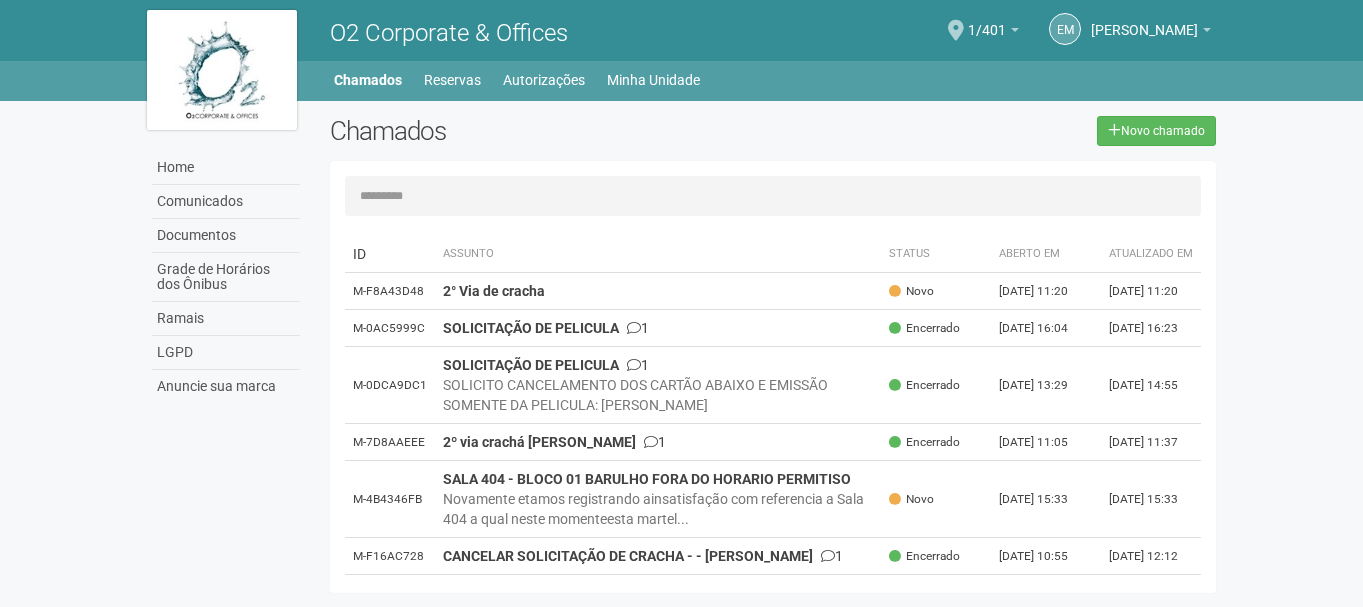 scroll, scrollTop: 0, scrollLeft: 0, axis: both 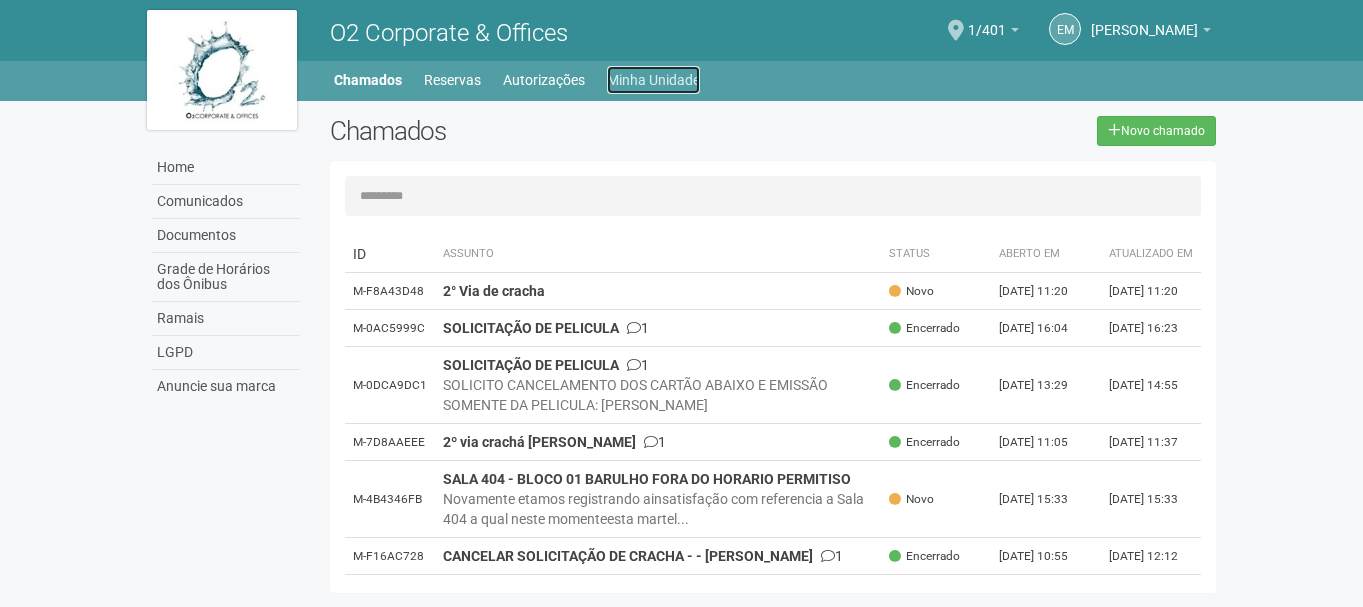 click on "Minha Unidade" at bounding box center (653, 80) 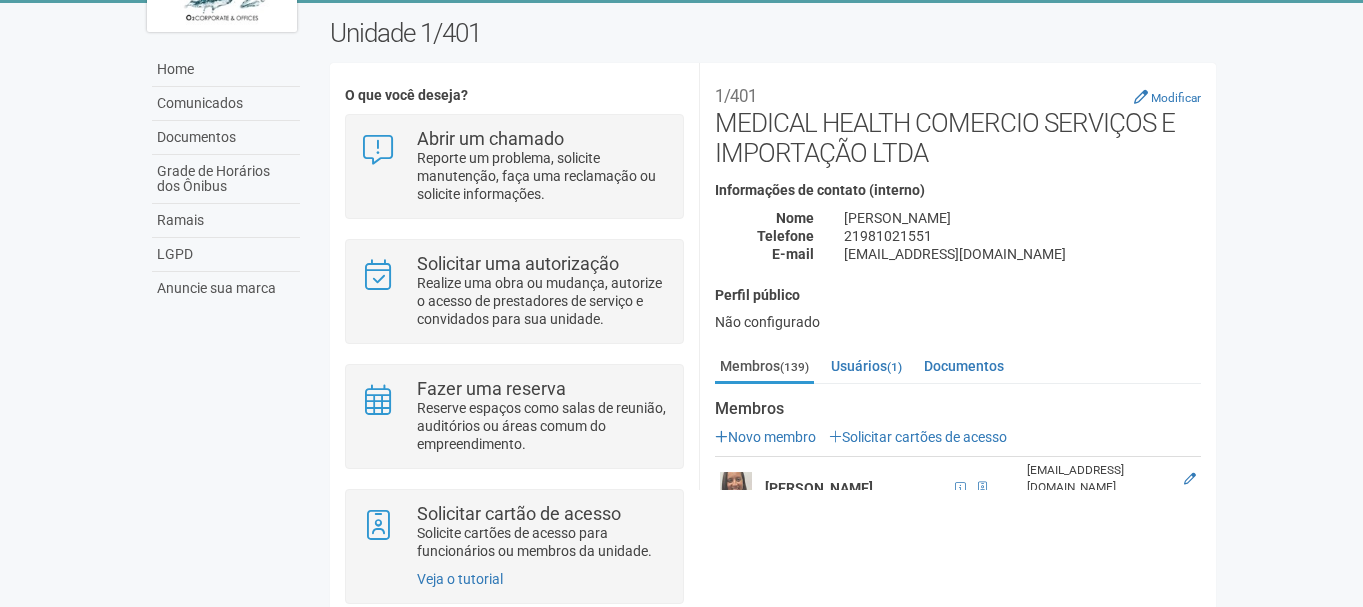scroll, scrollTop: 144, scrollLeft: 0, axis: vertical 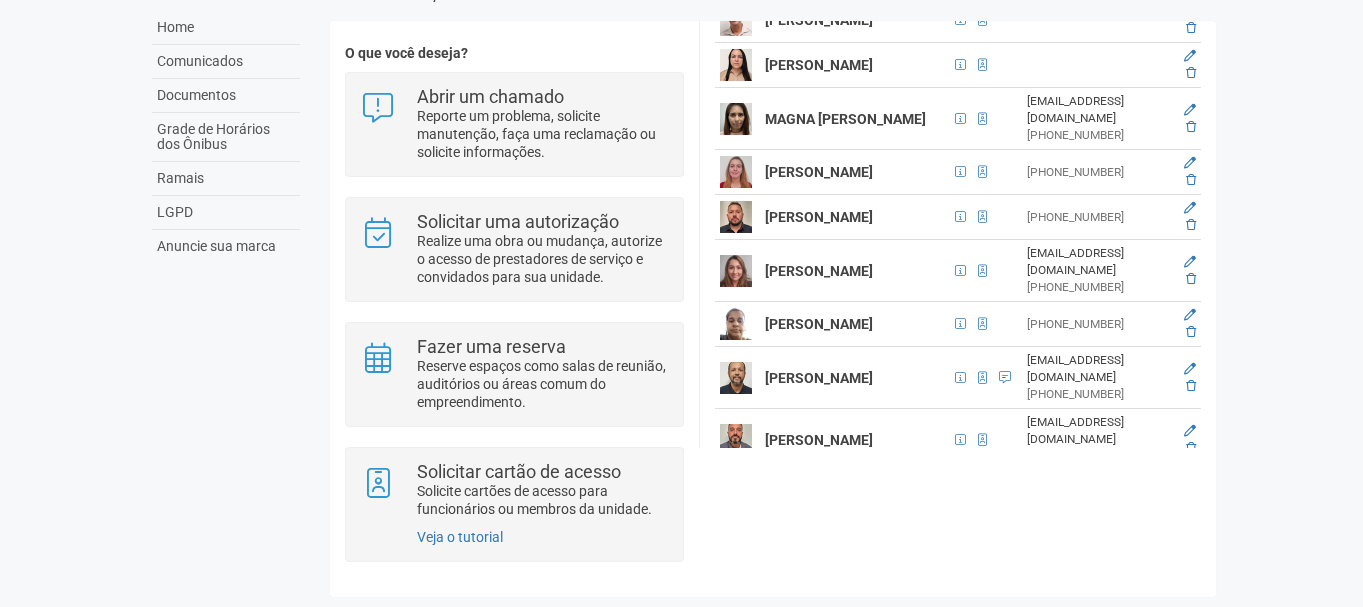 click at bounding box center [1190, -1093] 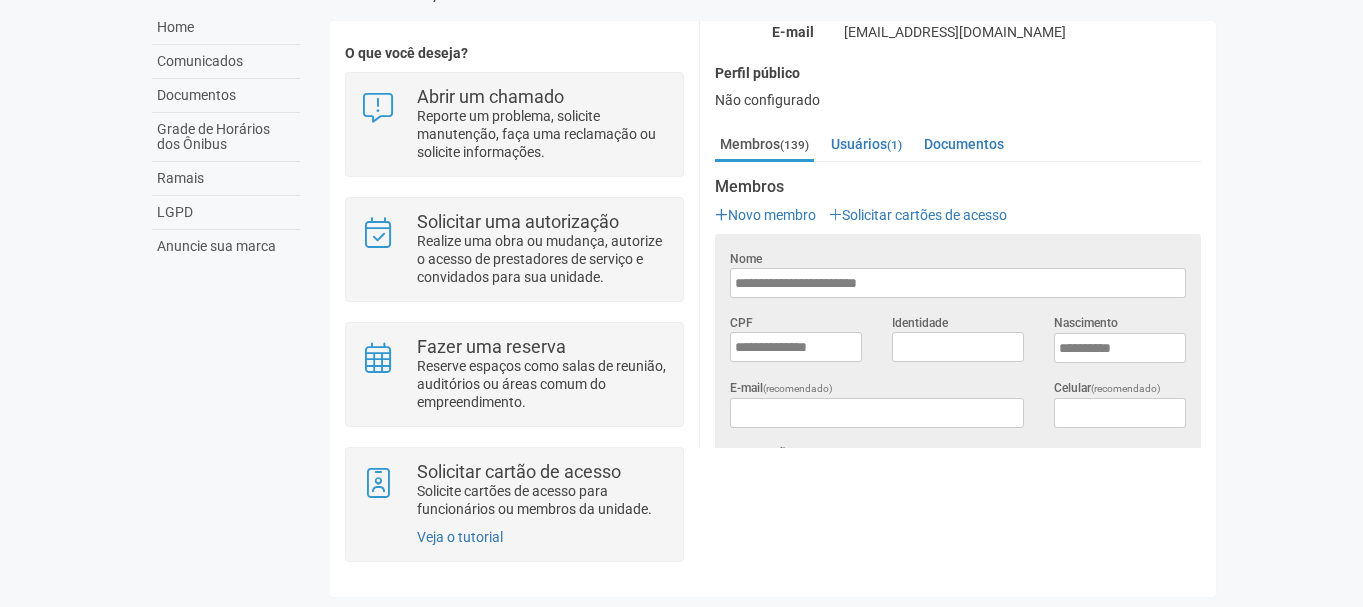 scroll, scrollTop: 0, scrollLeft: 0, axis: both 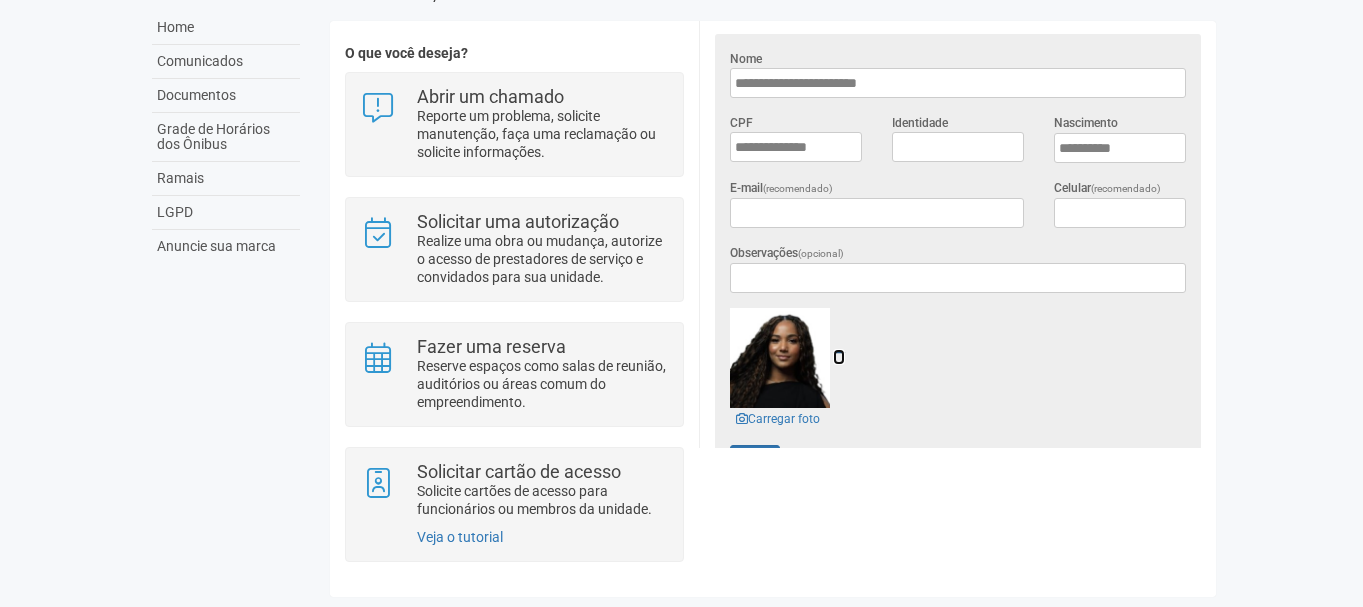 click at bounding box center (839, 357) 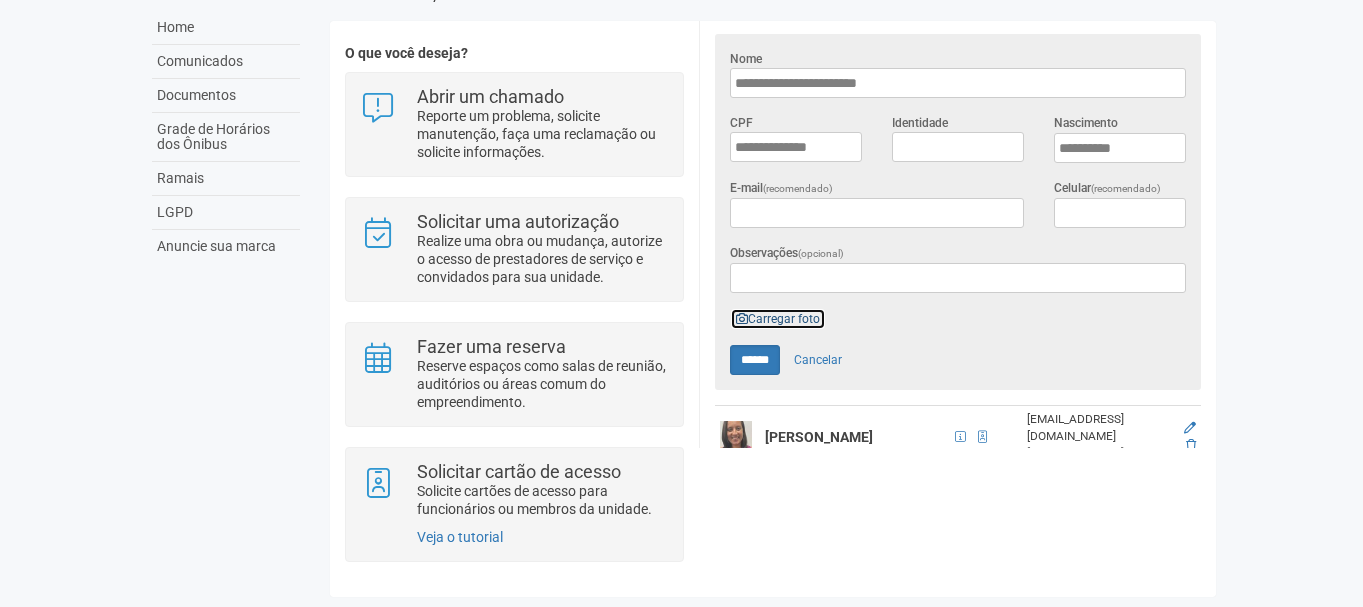 click on "Carregar foto" at bounding box center [778, 319] 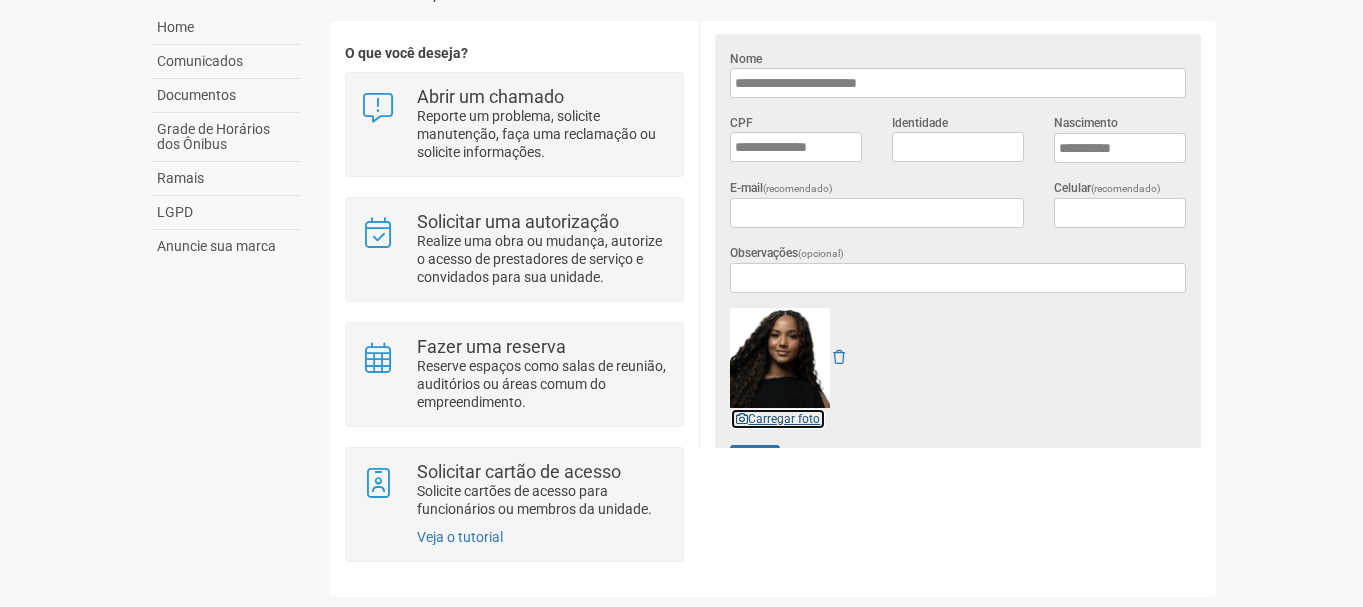 scroll, scrollTop: 480, scrollLeft: 0, axis: vertical 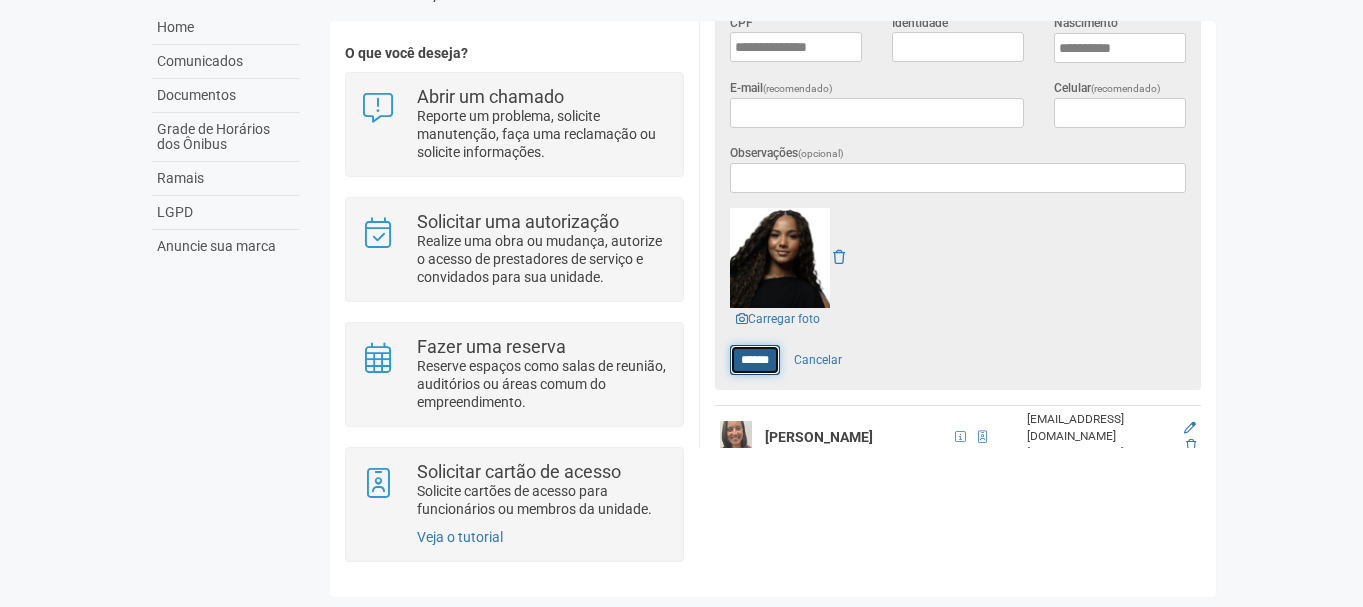 click on "******" at bounding box center [755, 360] 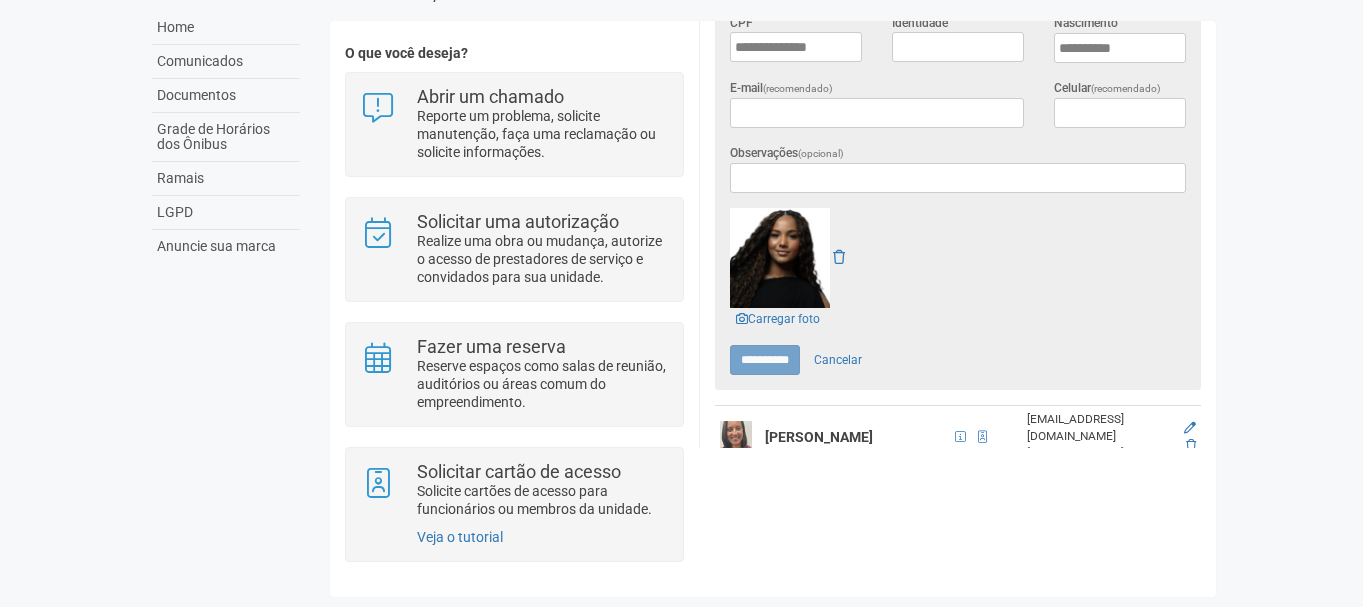 type on "******" 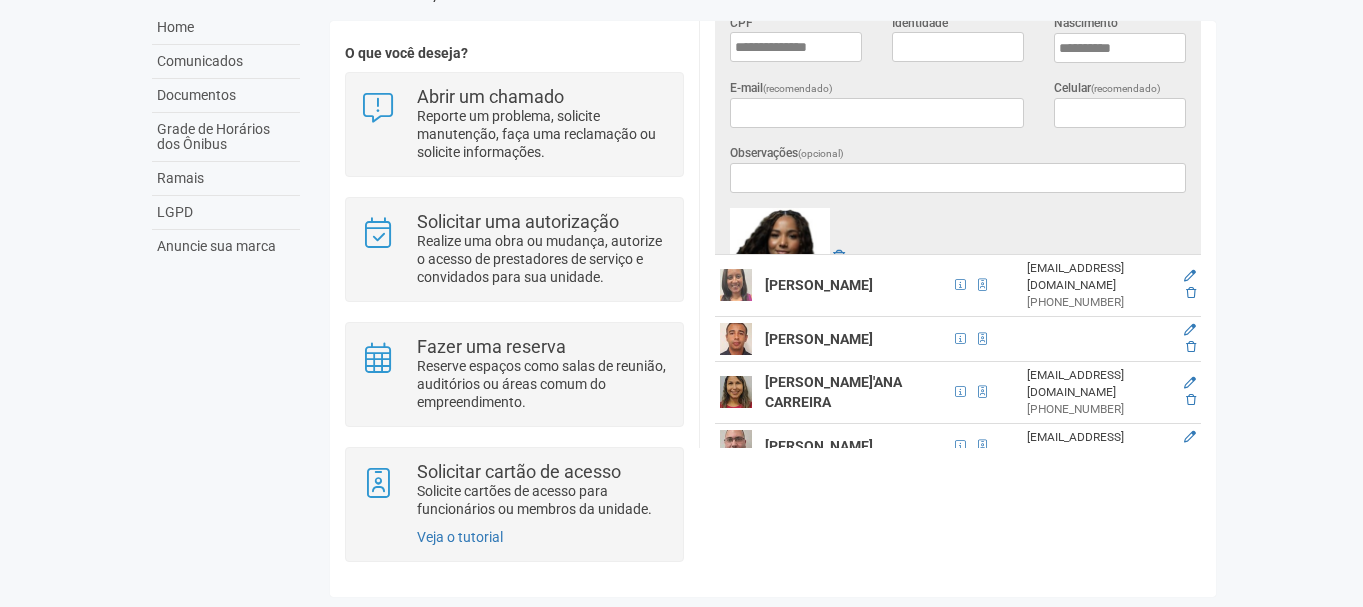scroll, scrollTop: 0, scrollLeft: 0, axis: both 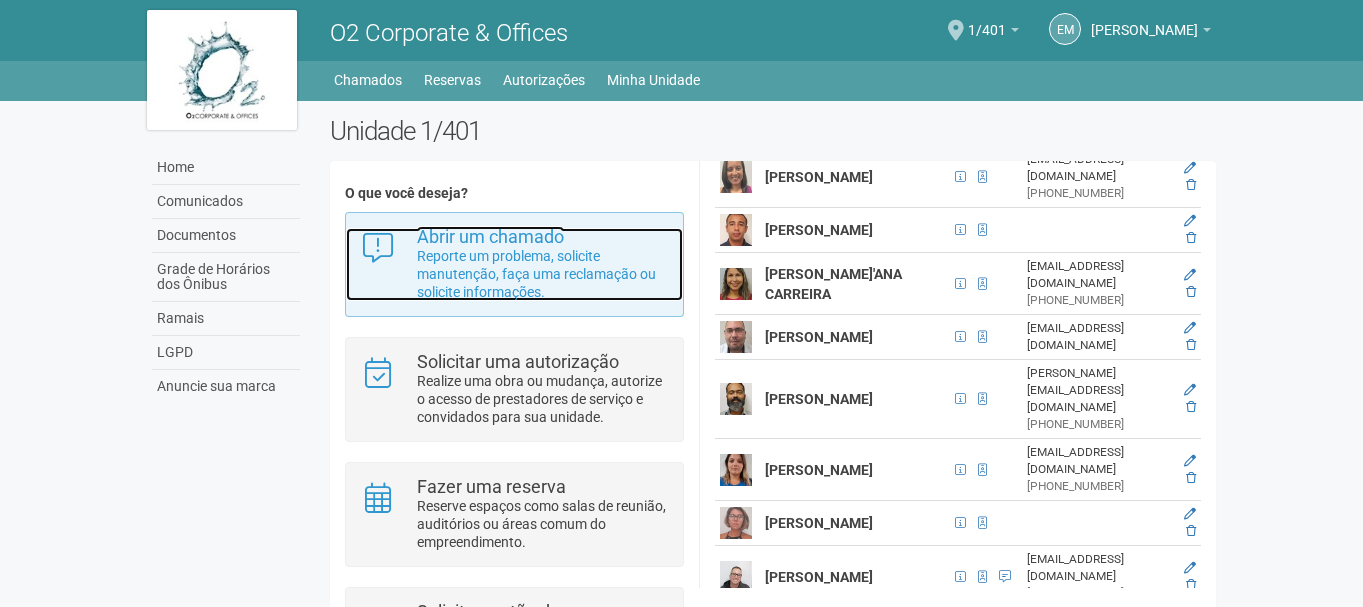click on "Reporte um problema, solicite manutenção, faça uma reclamação ou solicite informações." at bounding box center [542, 274] 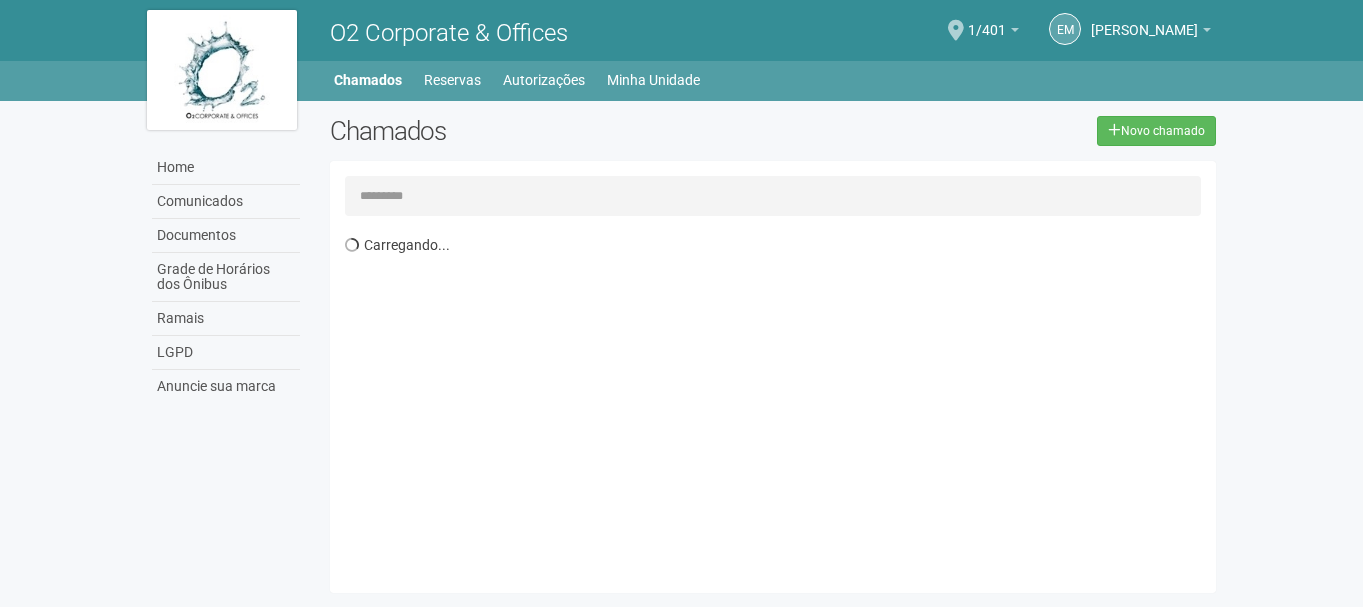 scroll, scrollTop: 0, scrollLeft: 0, axis: both 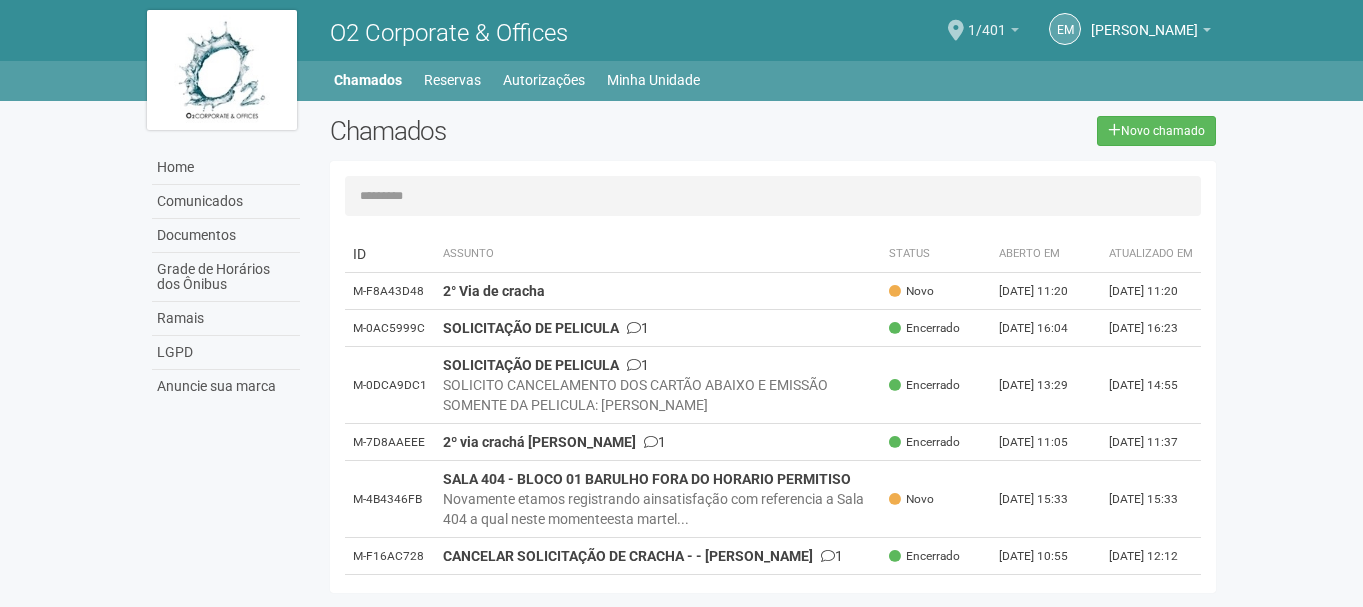 click on "1/401" at bounding box center (993, 33) 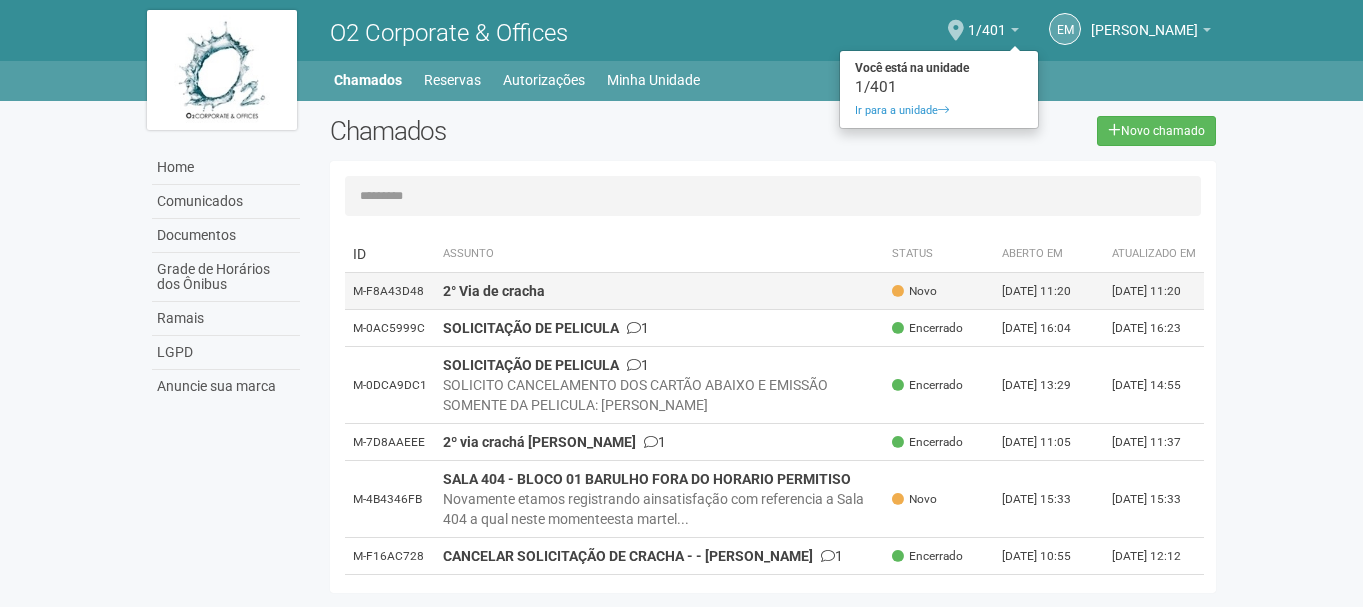 click on "2° Via de cracha" at bounding box center [660, 291] 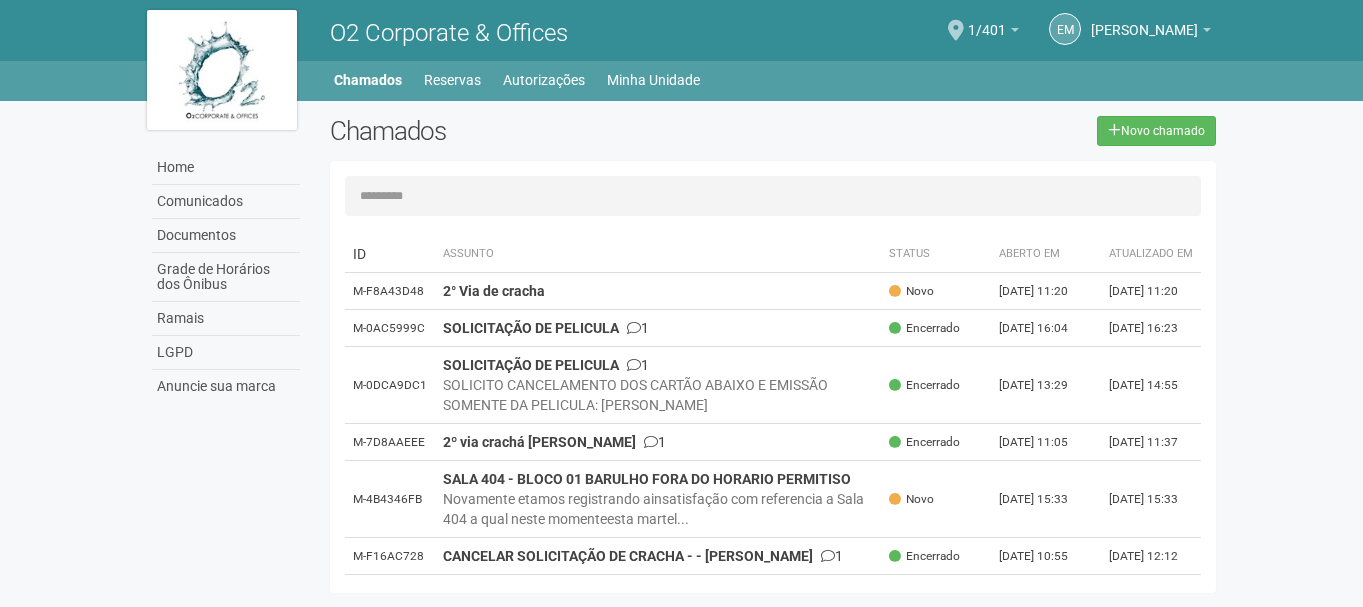 scroll, scrollTop: 0, scrollLeft: 0, axis: both 